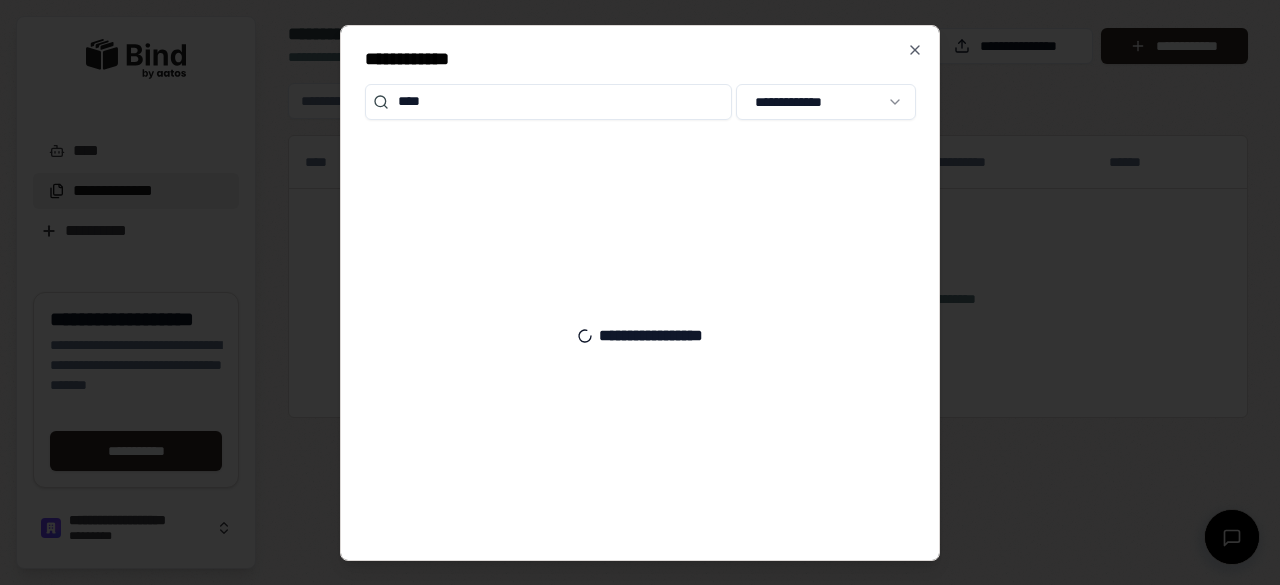 scroll, scrollTop: 0, scrollLeft: 0, axis: both 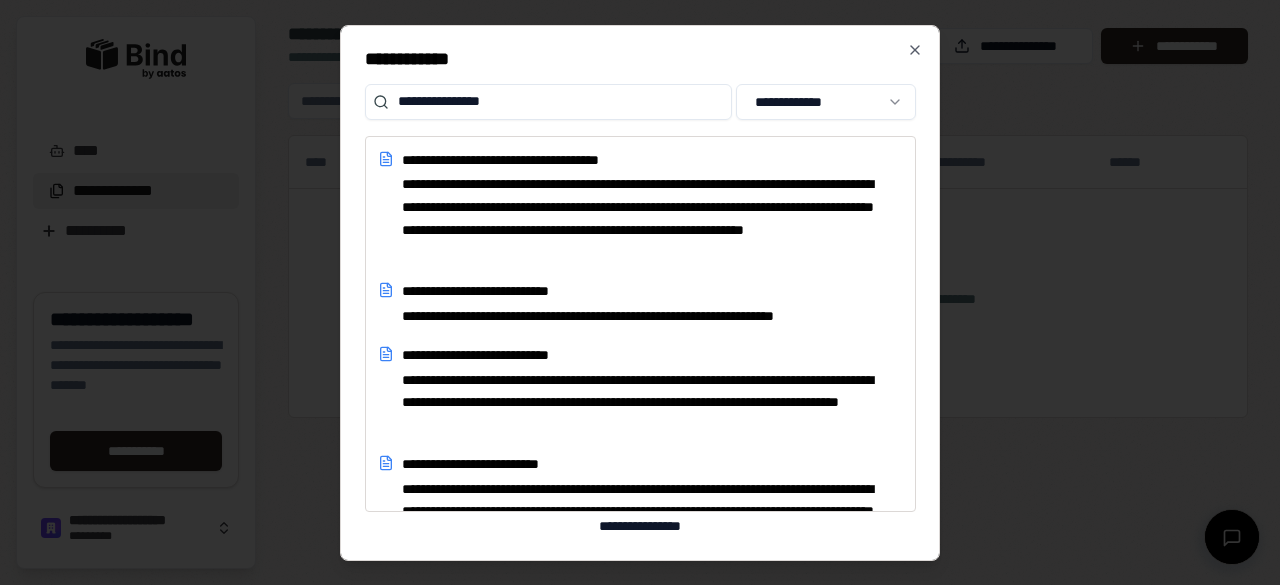 type on "**********" 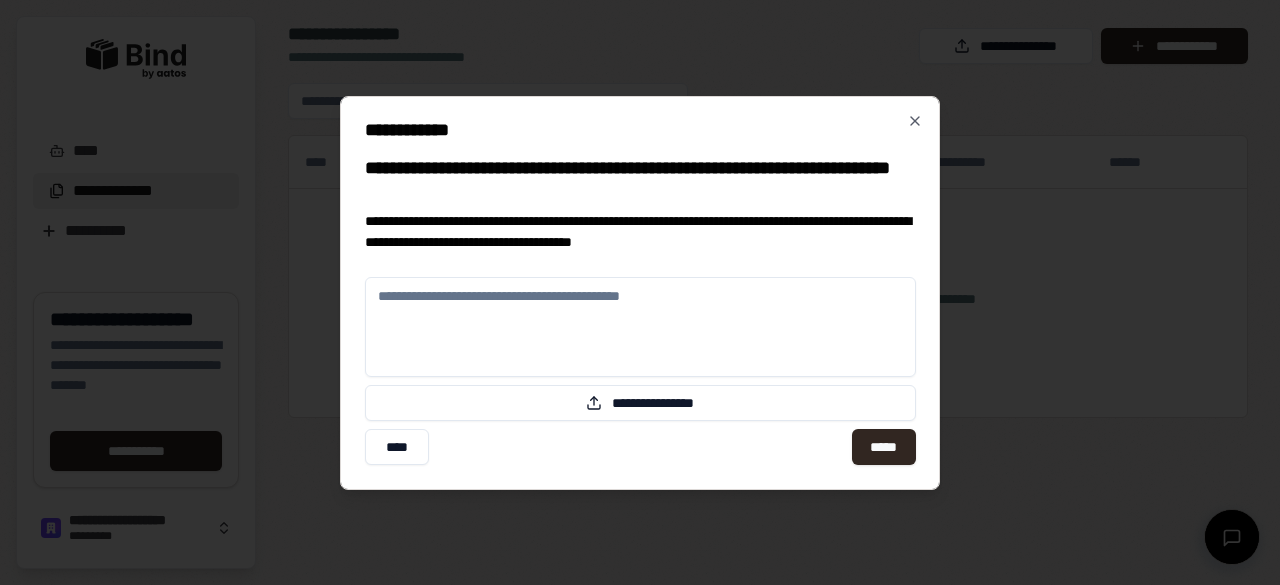 click at bounding box center [640, 327] 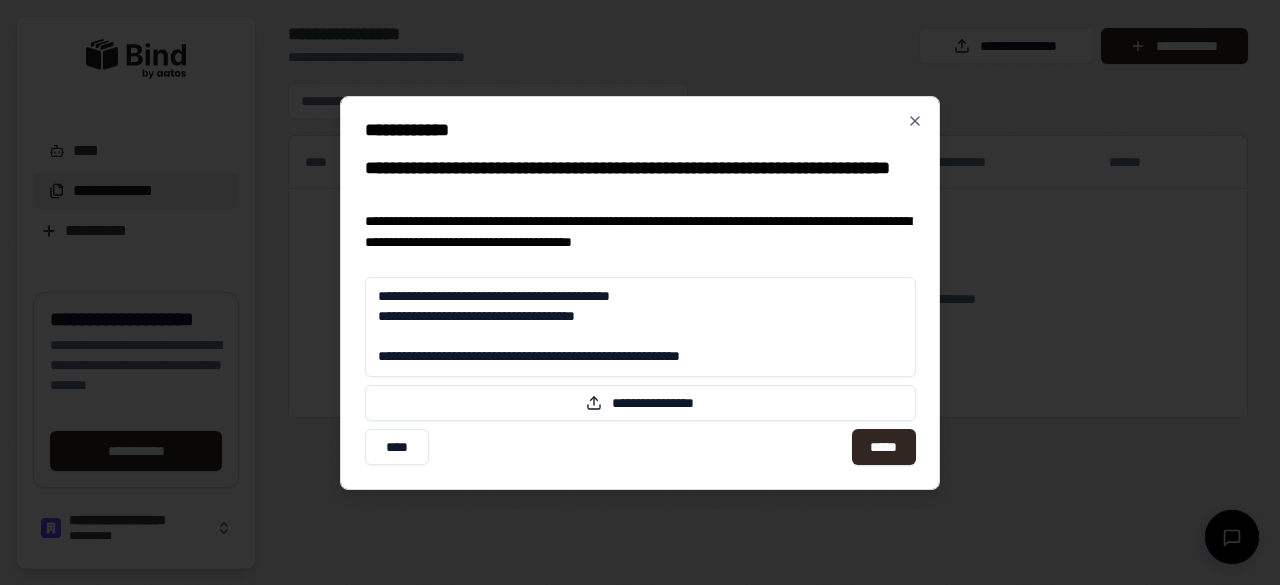 scroll, scrollTop: 1519, scrollLeft: 0, axis: vertical 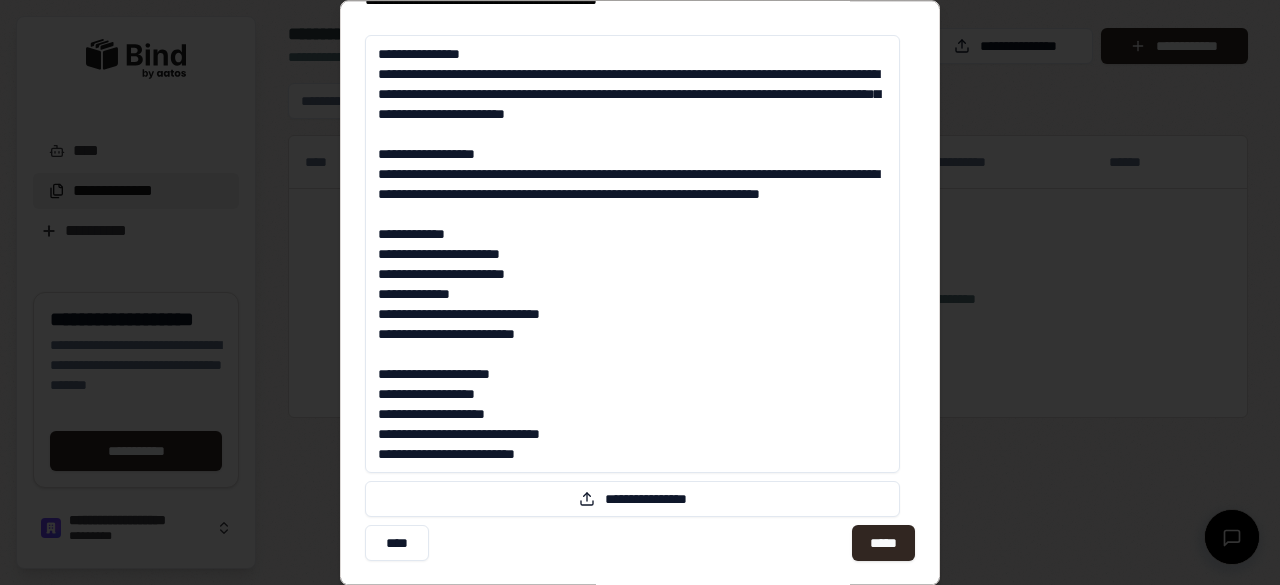type on "**********" 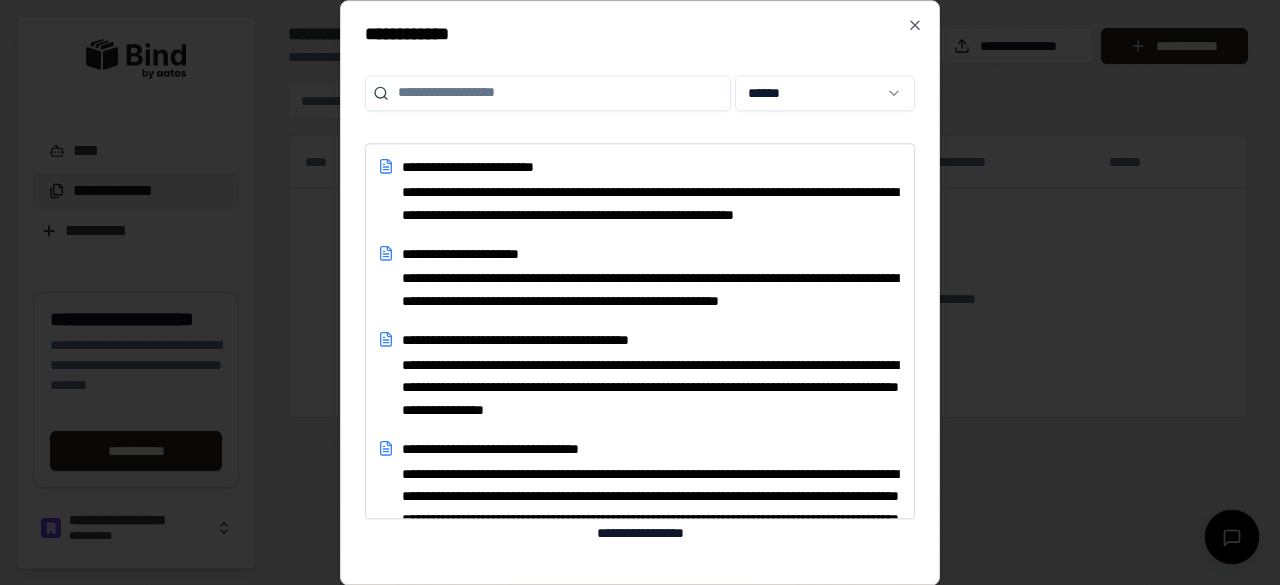 scroll, scrollTop: 0, scrollLeft: 0, axis: both 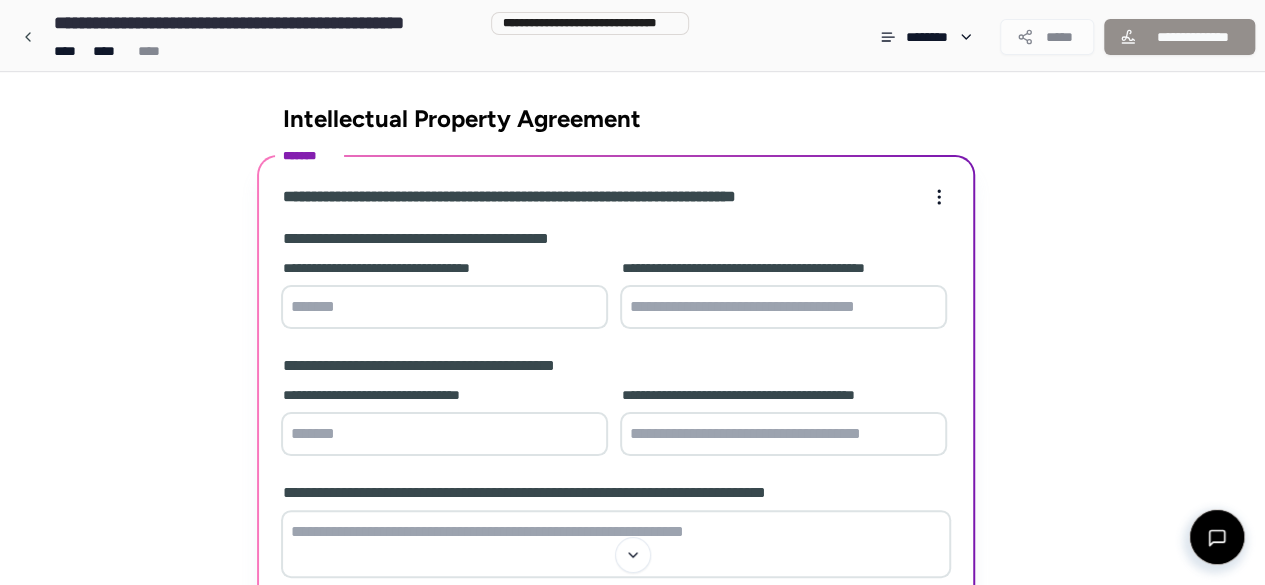 click at bounding box center [783, 307] 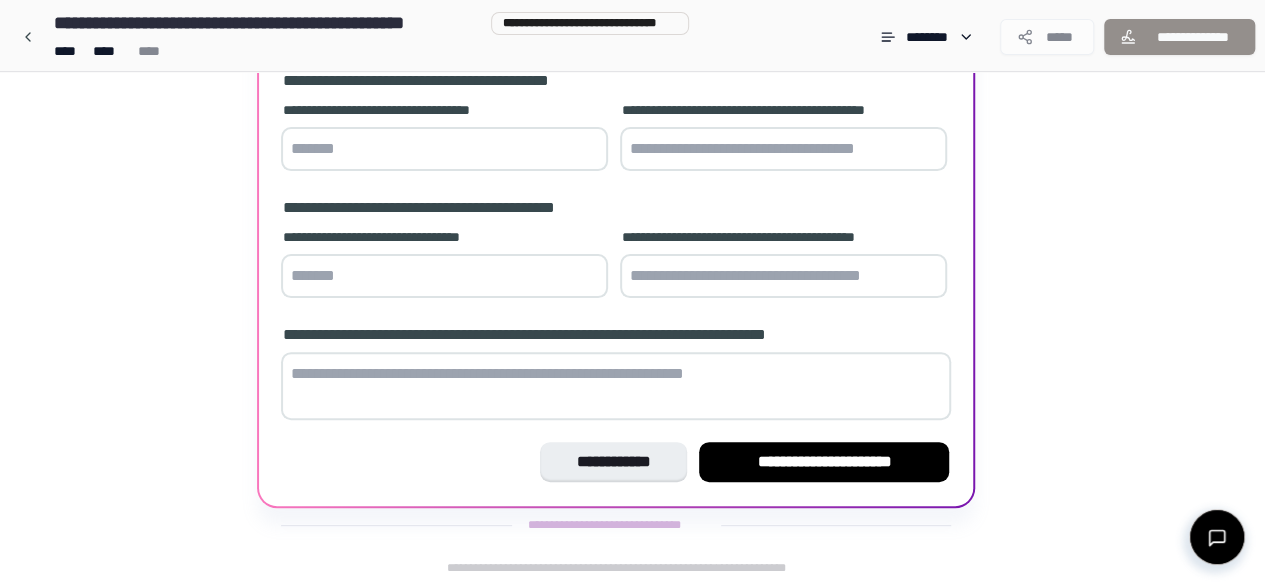 click on "**********" at bounding box center (824, 462) 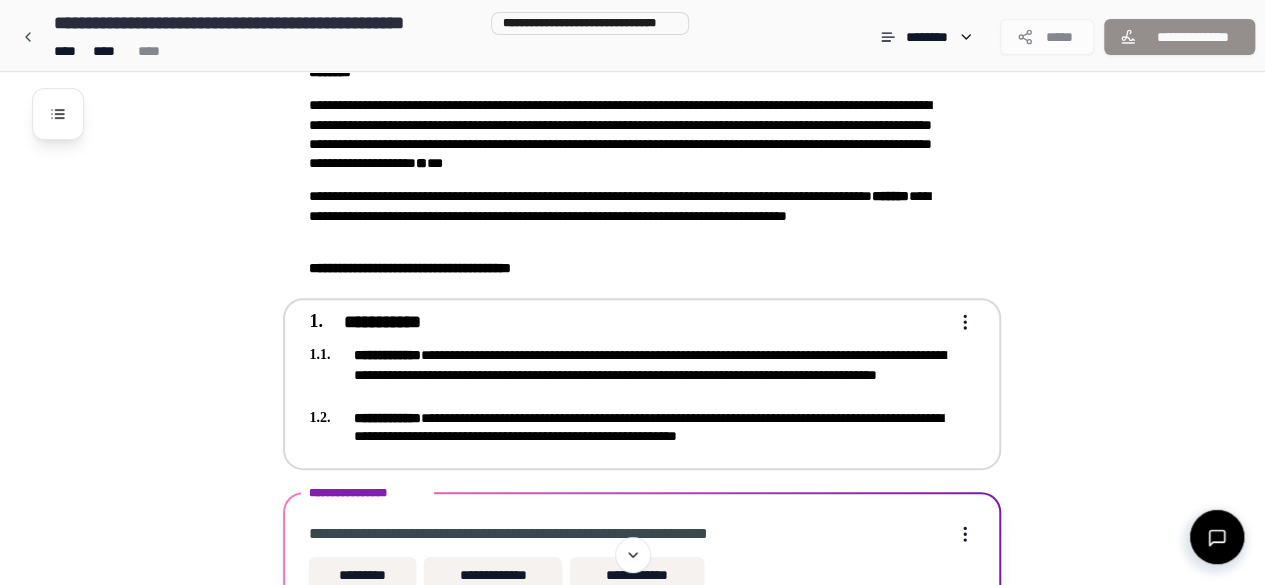 scroll, scrollTop: 400, scrollLeft: 0, axis: vertical 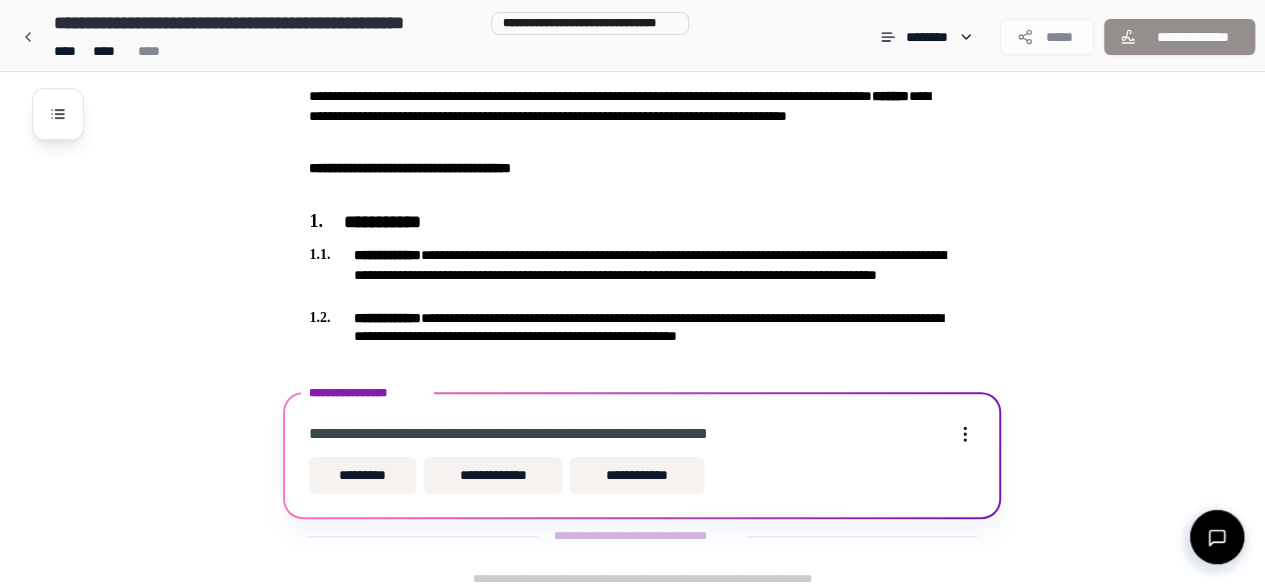 click on "*********" at bounding box center (362, 475) 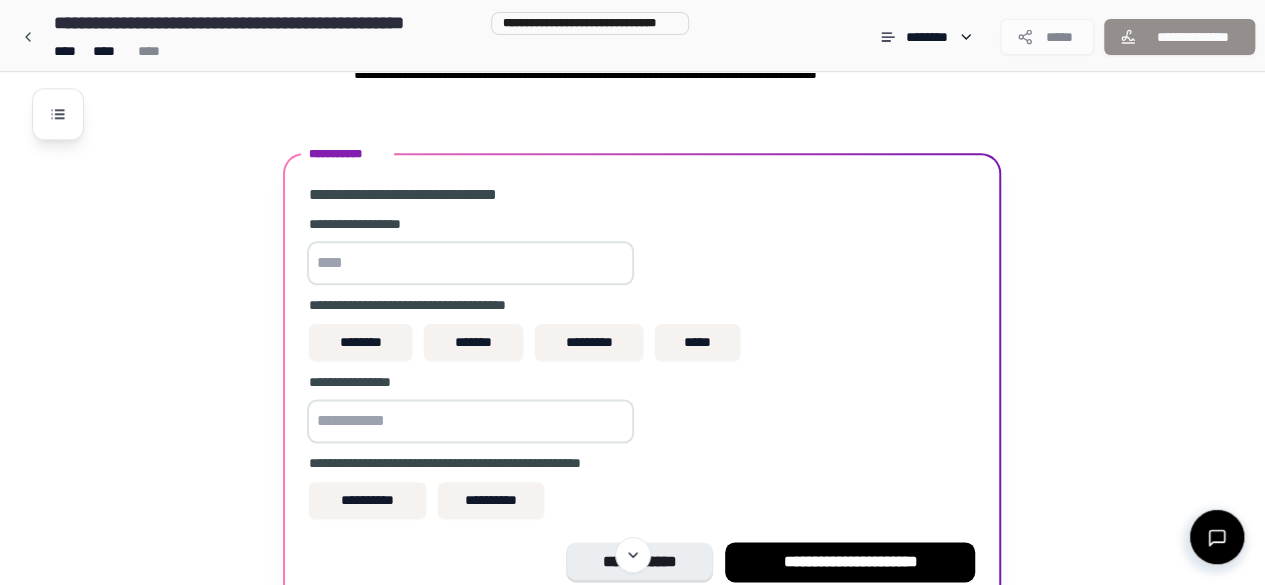 scroll, scrollTop: 1170, scrollLeft: 0, axis: vertical 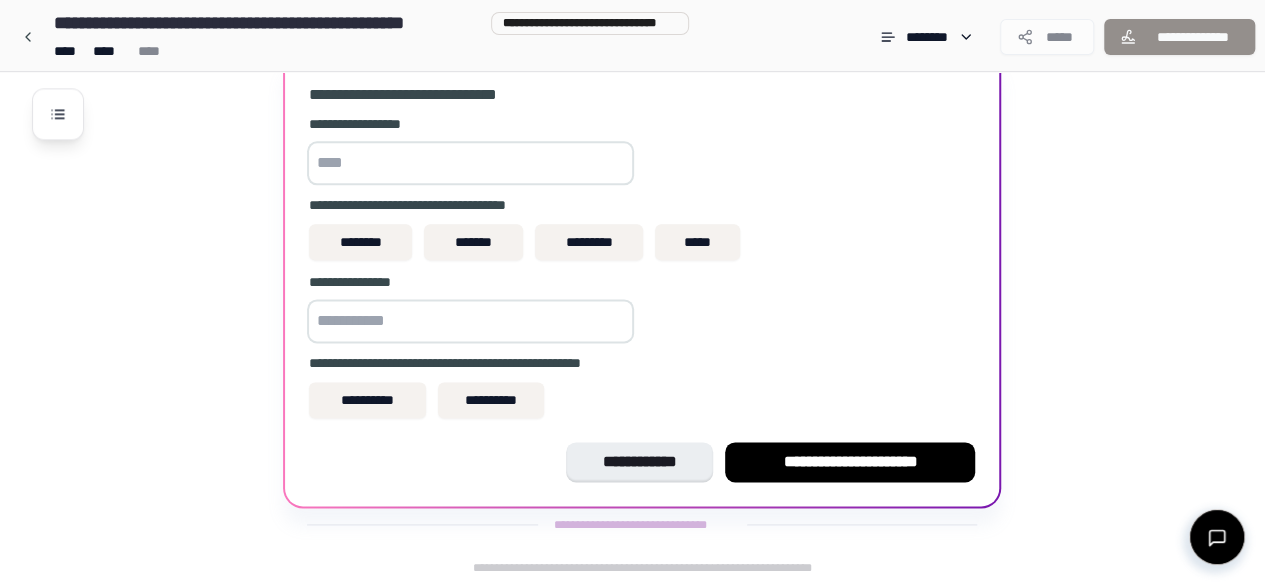 click on "**********" at bounding box center (850, 462) 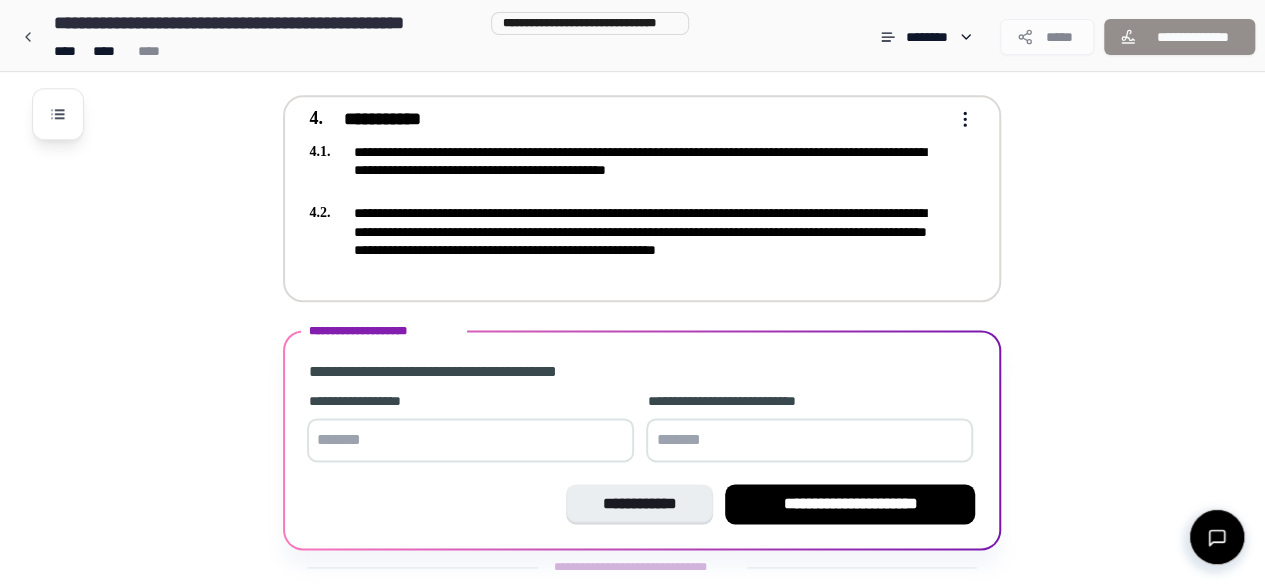 scroll, scrollTop: 1146, scrollLeft: 0, axis: vertical 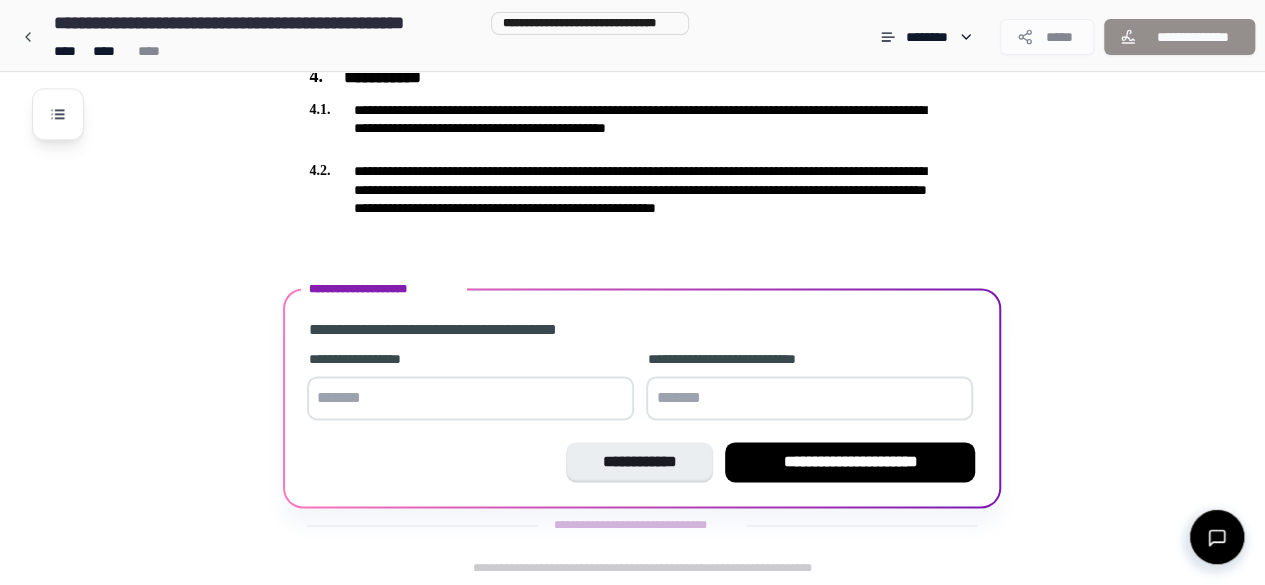 click on "**********" at bounding box center (850, 462) 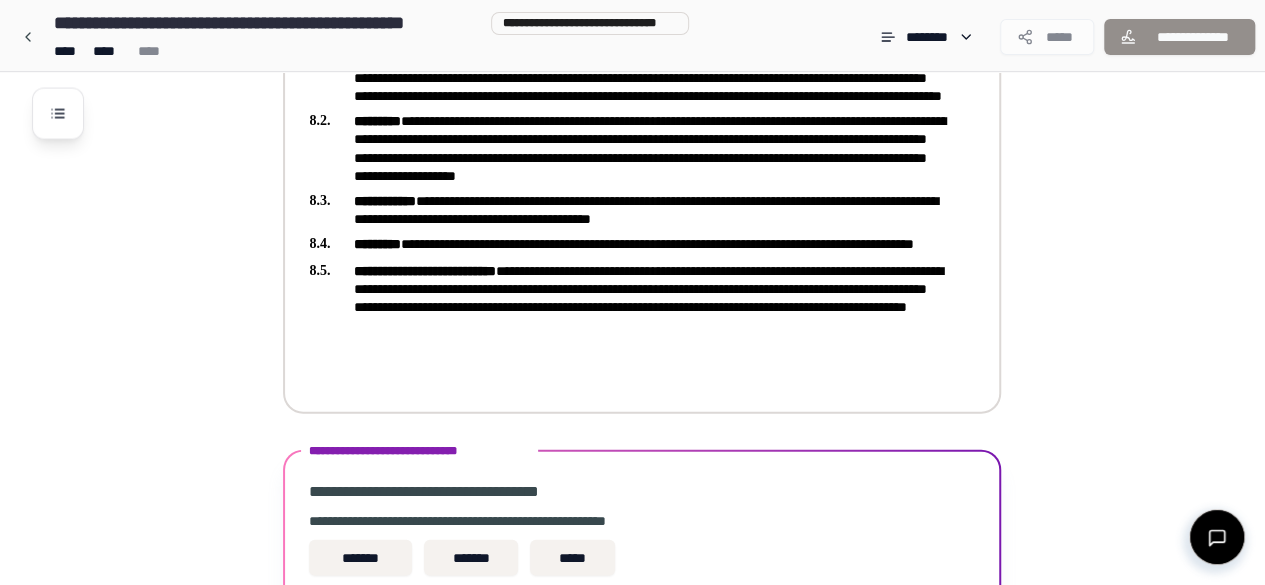 scroll, scrollTop: 2210, scrollLeft: 0, axis: vertical 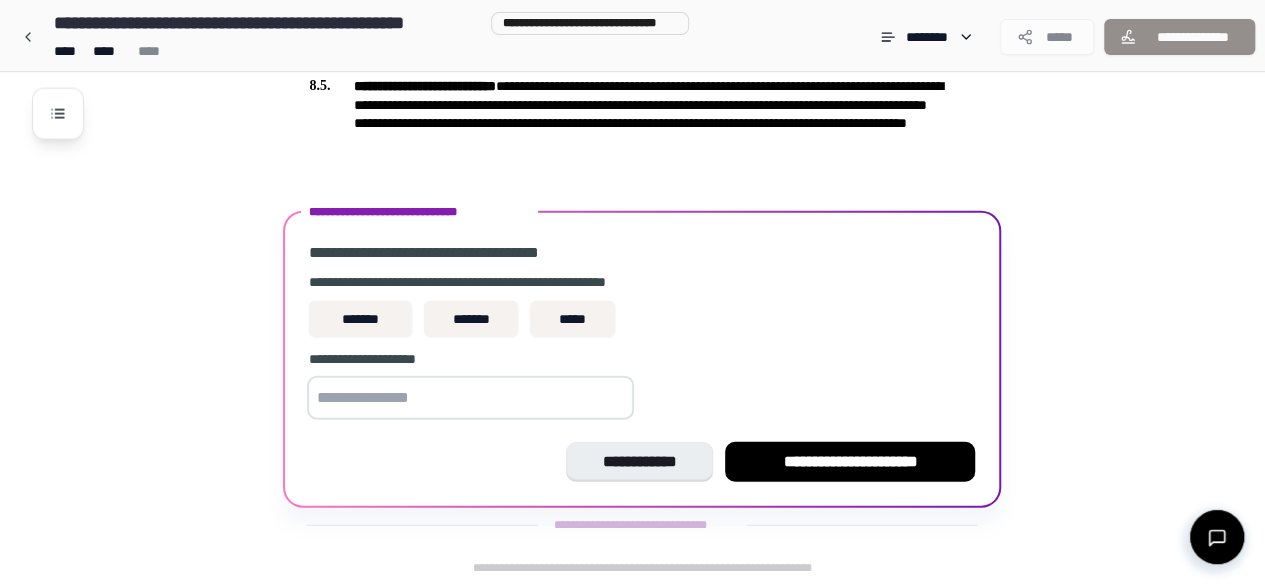 click on "**********" at bounding box center (850, 462) 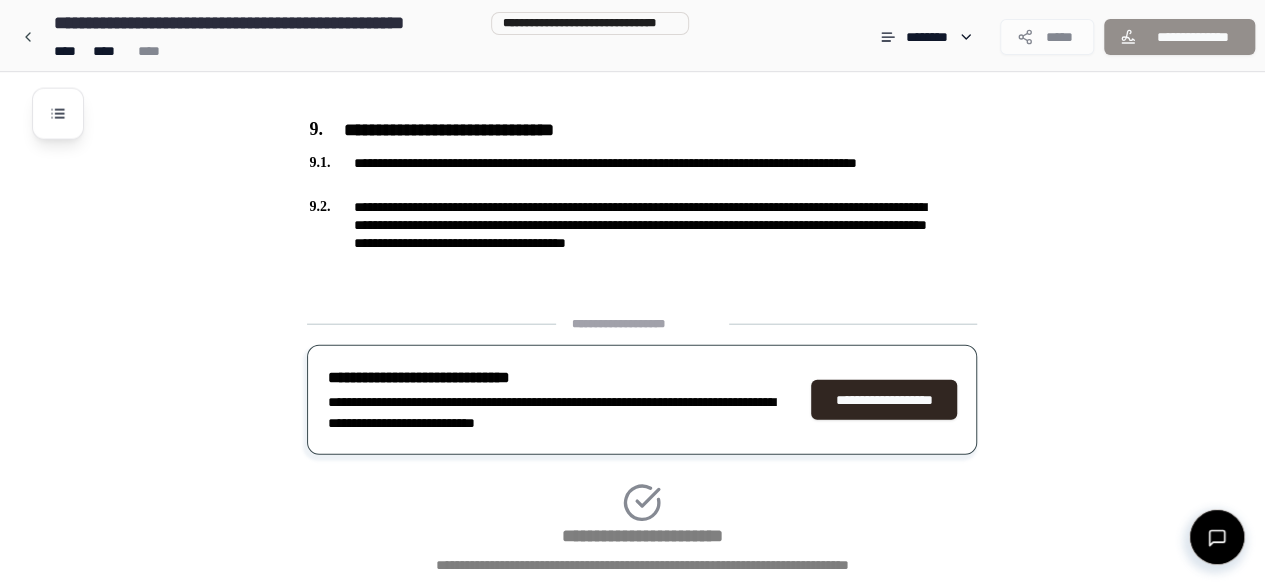 scroll, scrollTop: 2414, scrollLeft: 0, axis: vertical 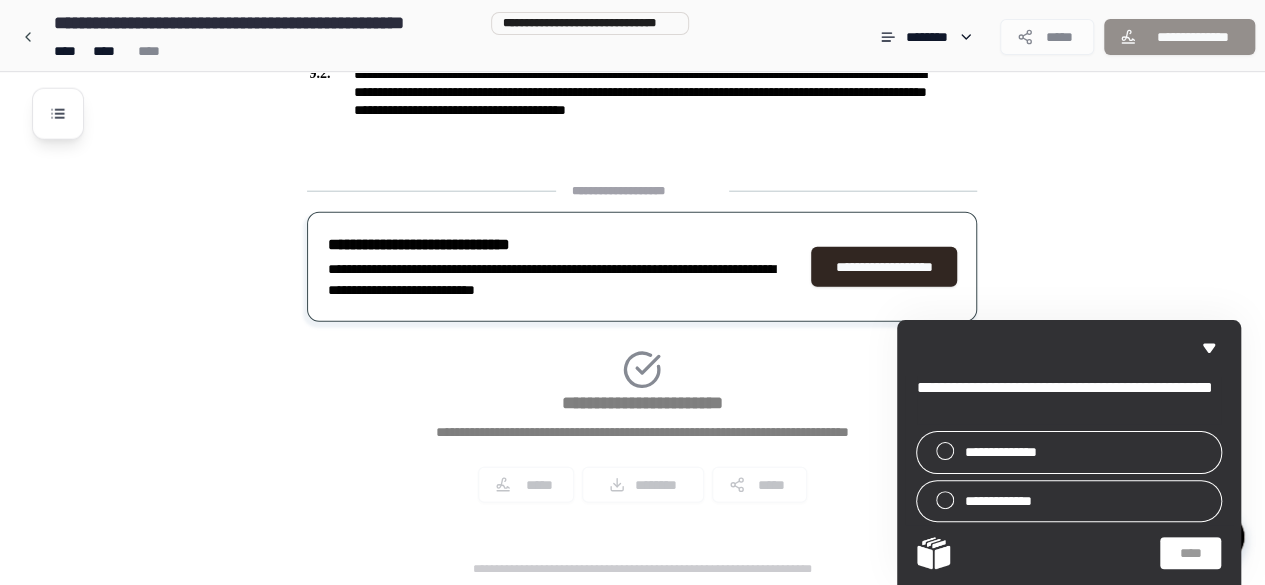 click 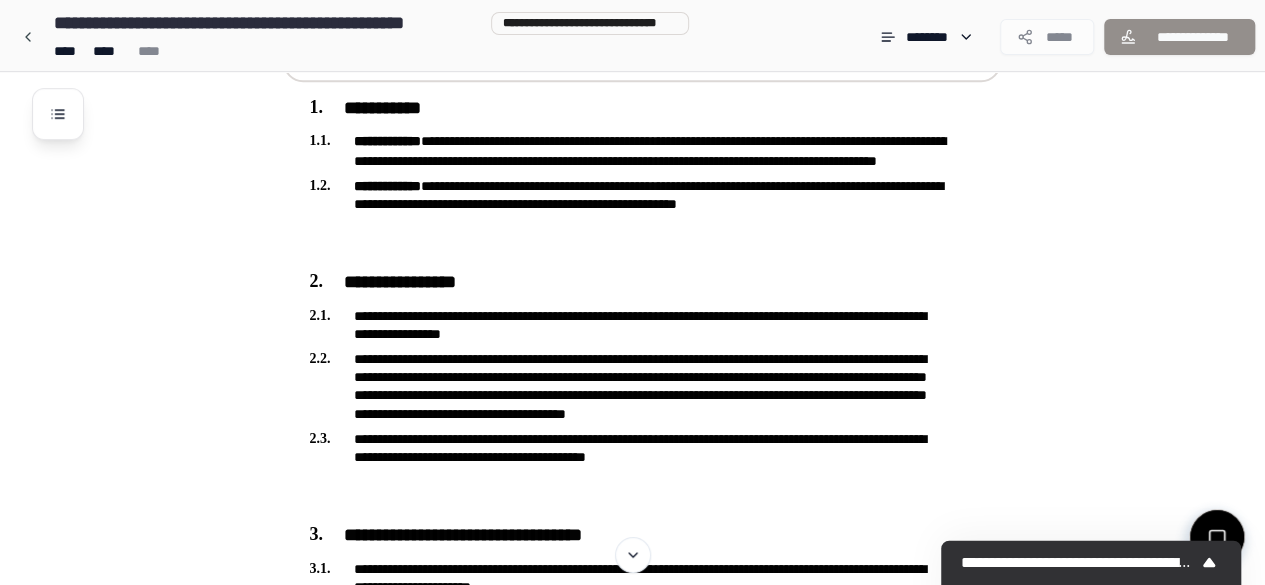 scroll, scrollTop: 114, scrollLeft: 0, axis: vertical 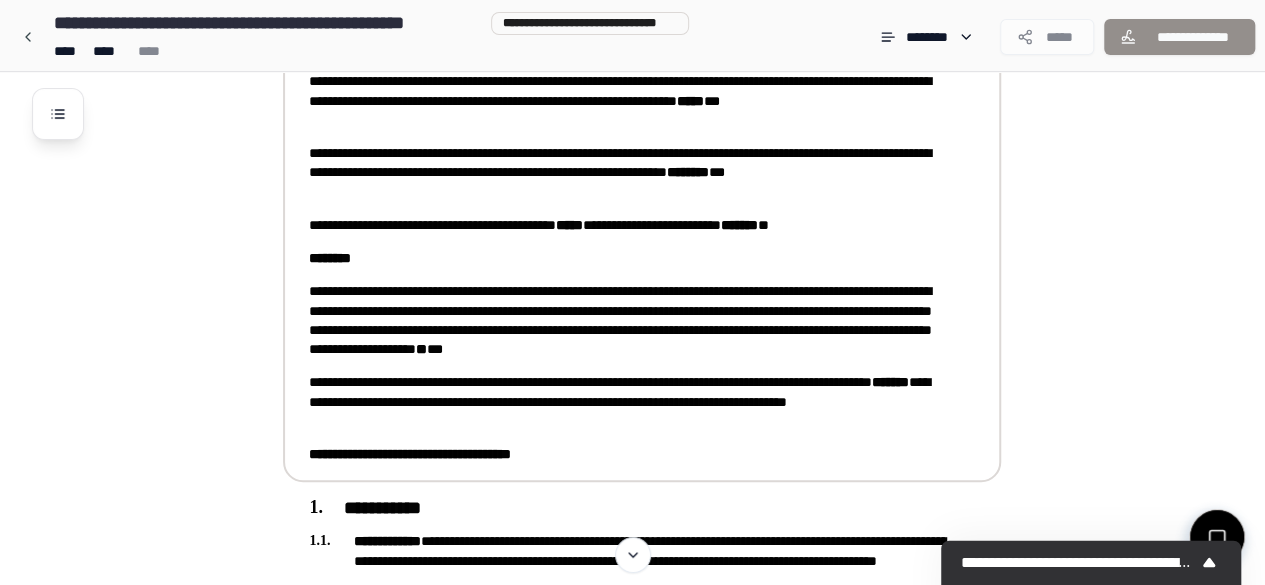 click on "**********" at bounding box center (628, 320) 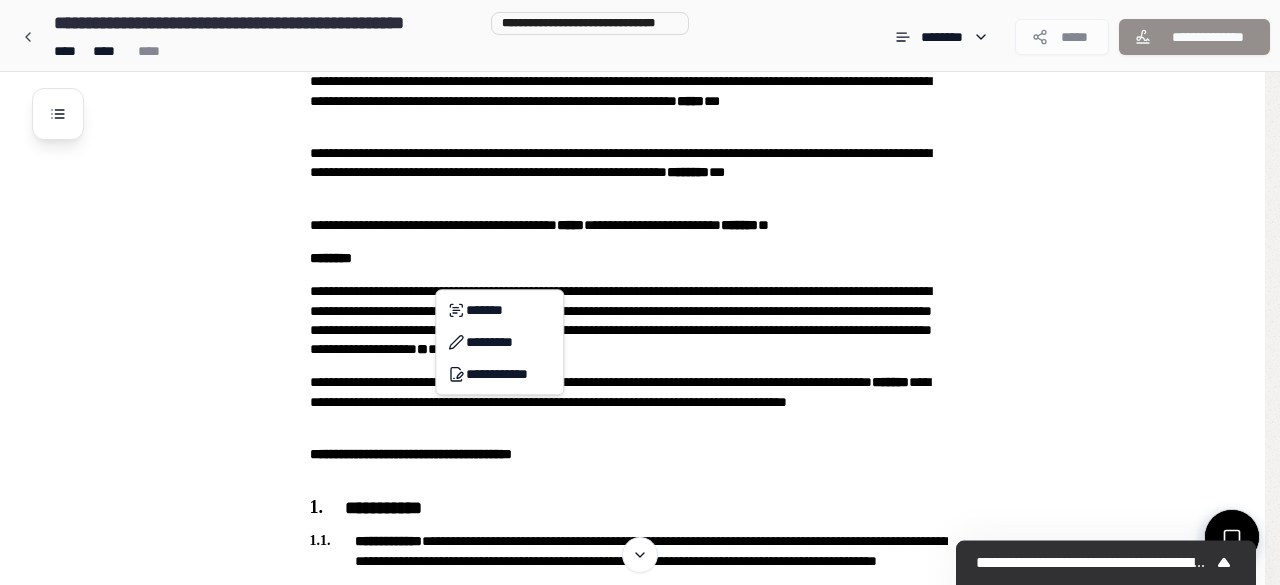 click on "**********" at bounding box center (640, 1386) 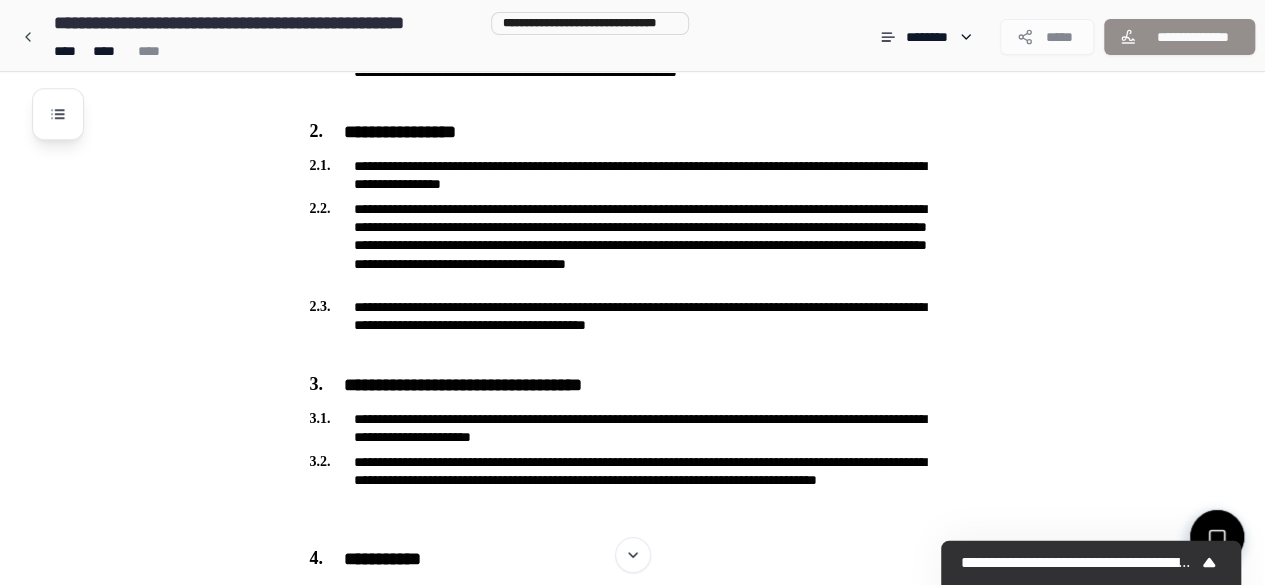 scroll, scrollTop: 714, scrollLeft: 0, axis: vertical 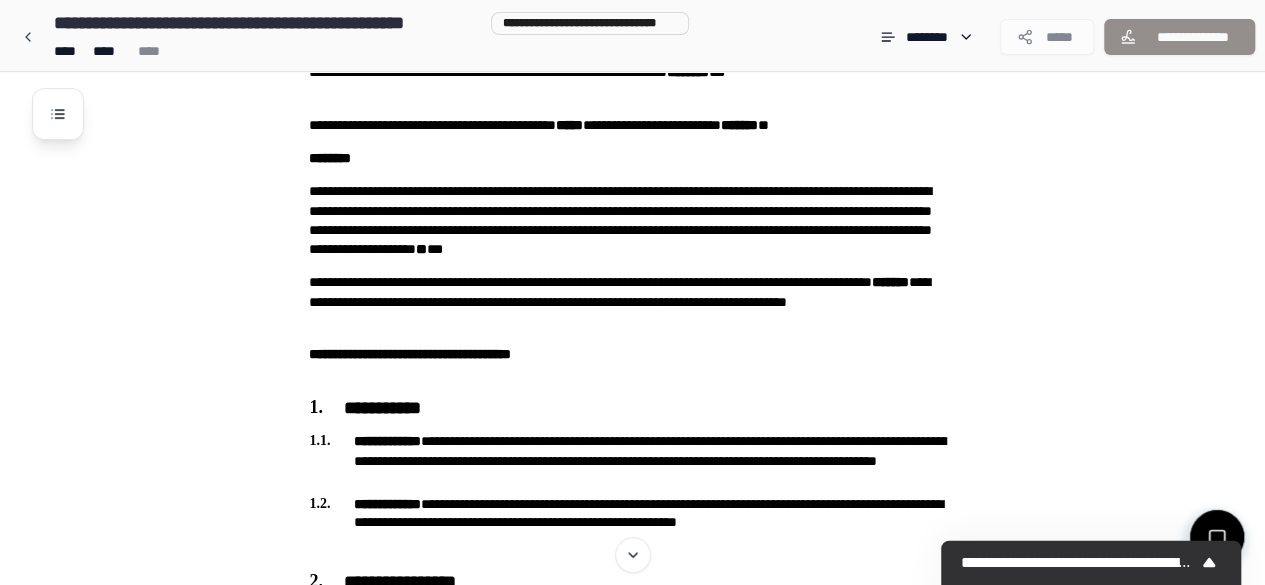 click at bounding box center (28, 37) 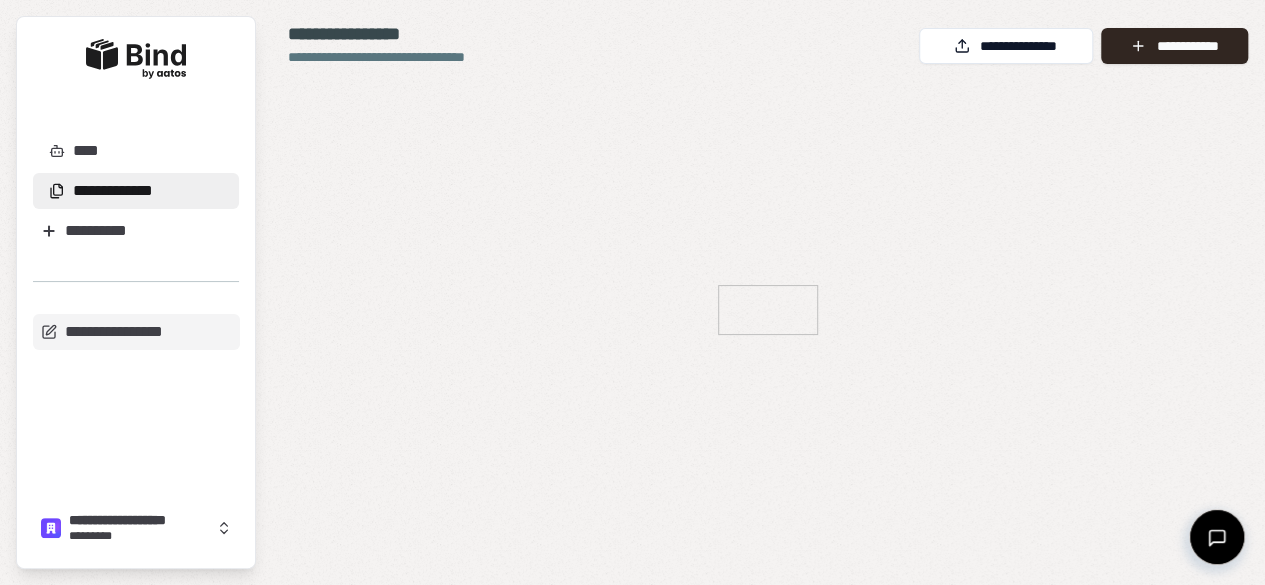 scroll, scrollTop: 0, scrollLeft: 0, axis: both 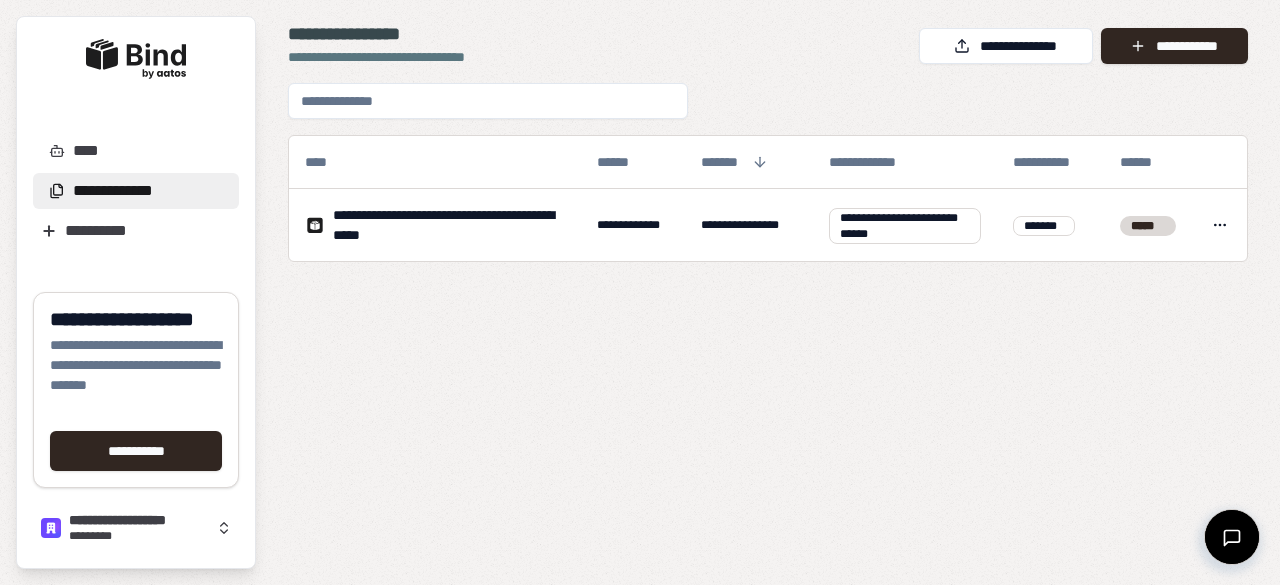click on "**********" at bounding box center (632, 225) 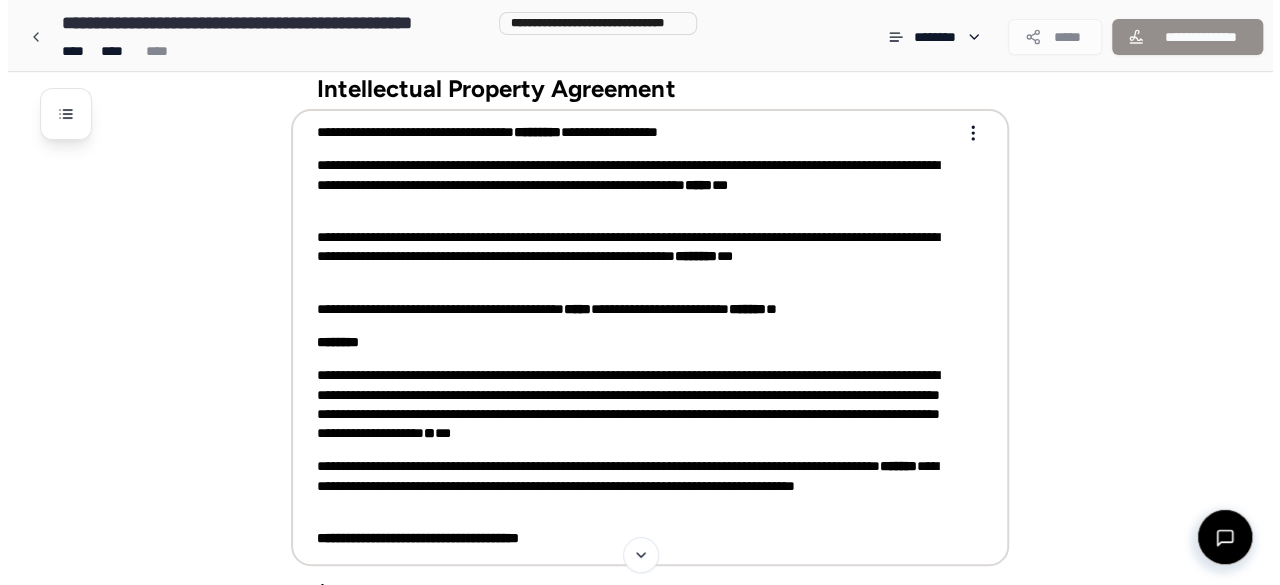 scroll, scrollTop: 0, scrollLeft: 0, axis: both 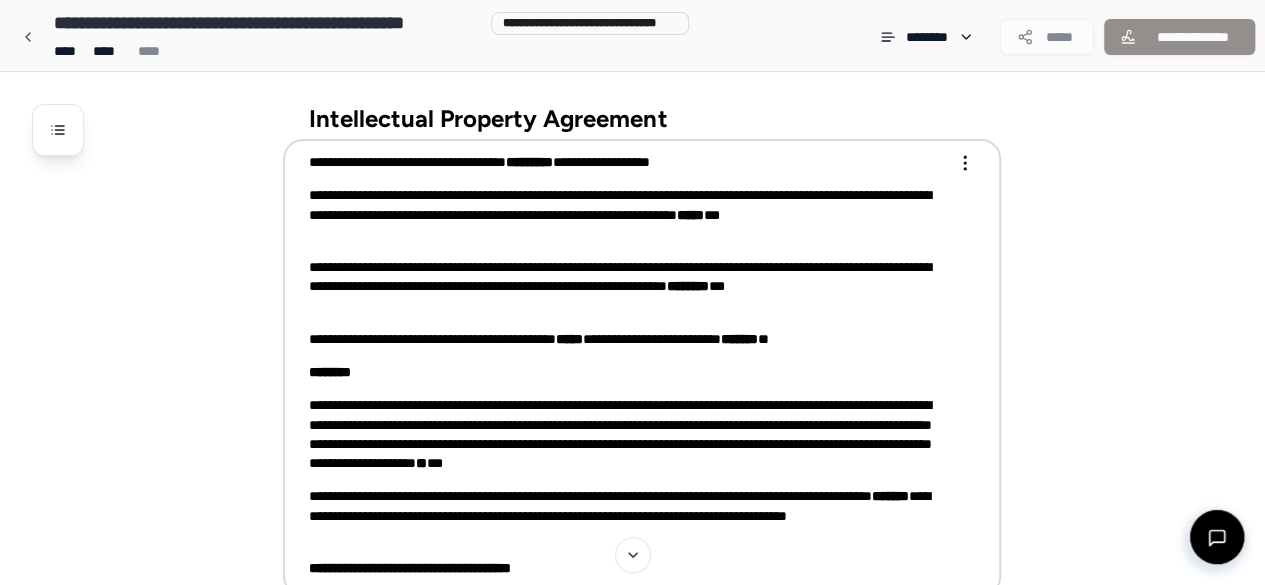 click on "**********" at bounding box center (632, 1500) 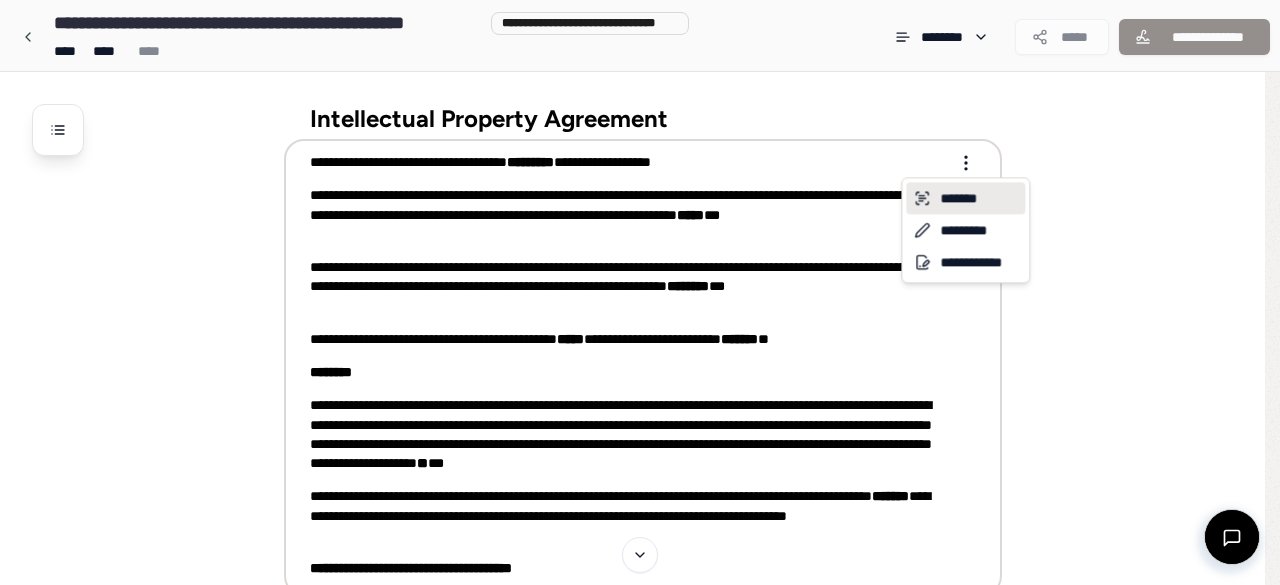 click on "*******" at bounding box center (965, 198) 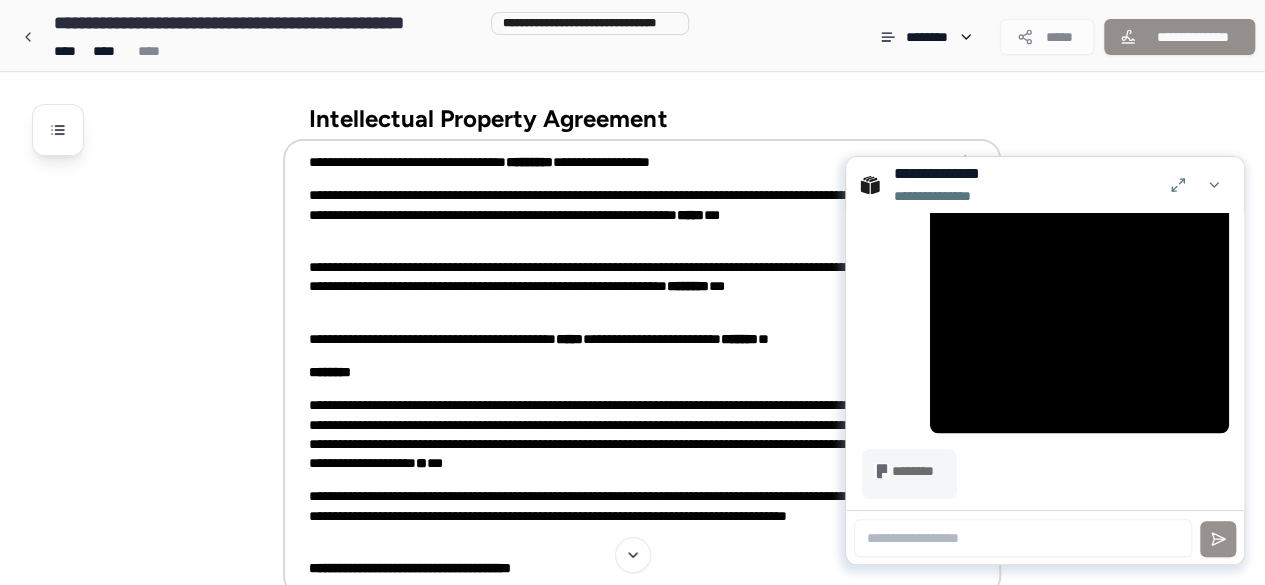 scroll, scrollTop: 650, scrollLeft: 0, axis: vertical 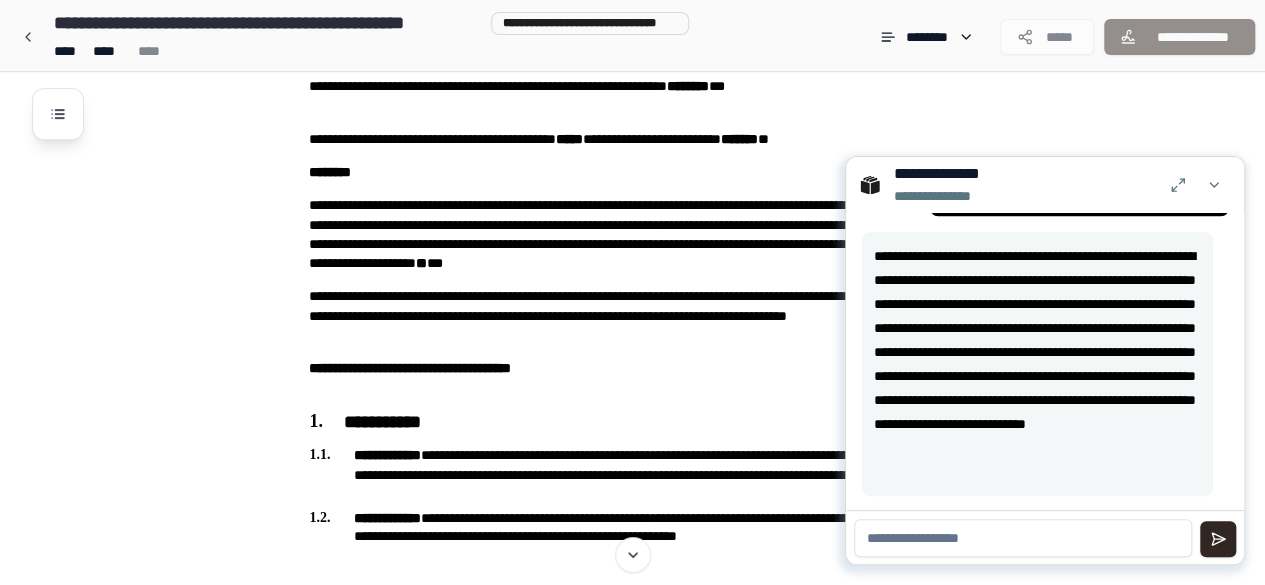 click at bounding box center [1023, 538] 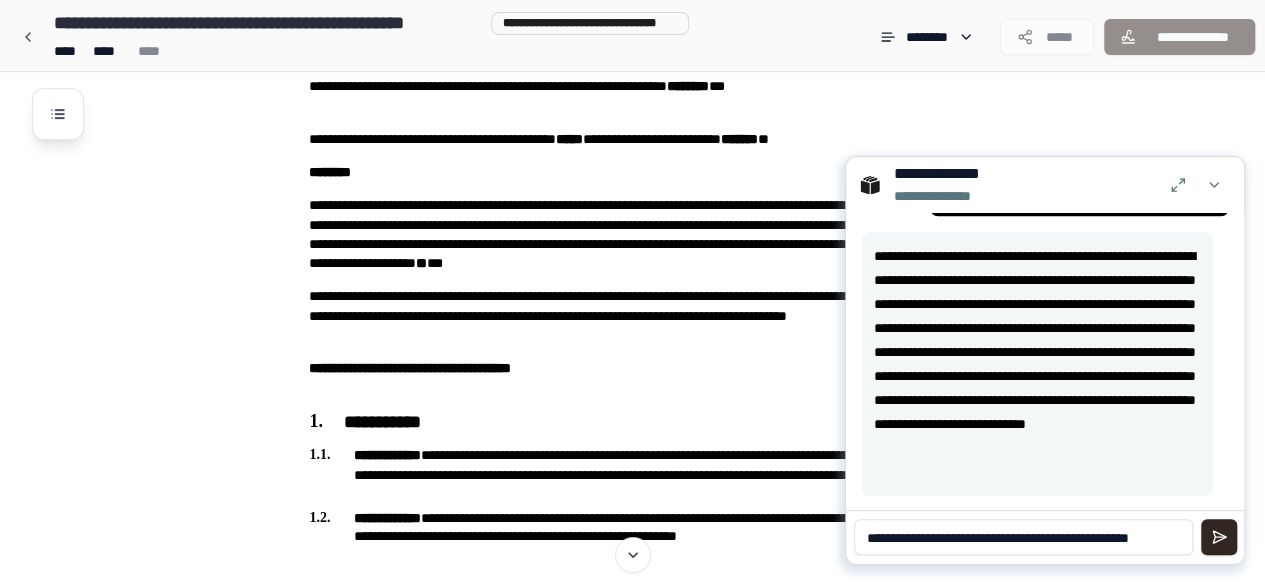 scroll, scrollTop: 0, scrollLeft: 0, axis: both 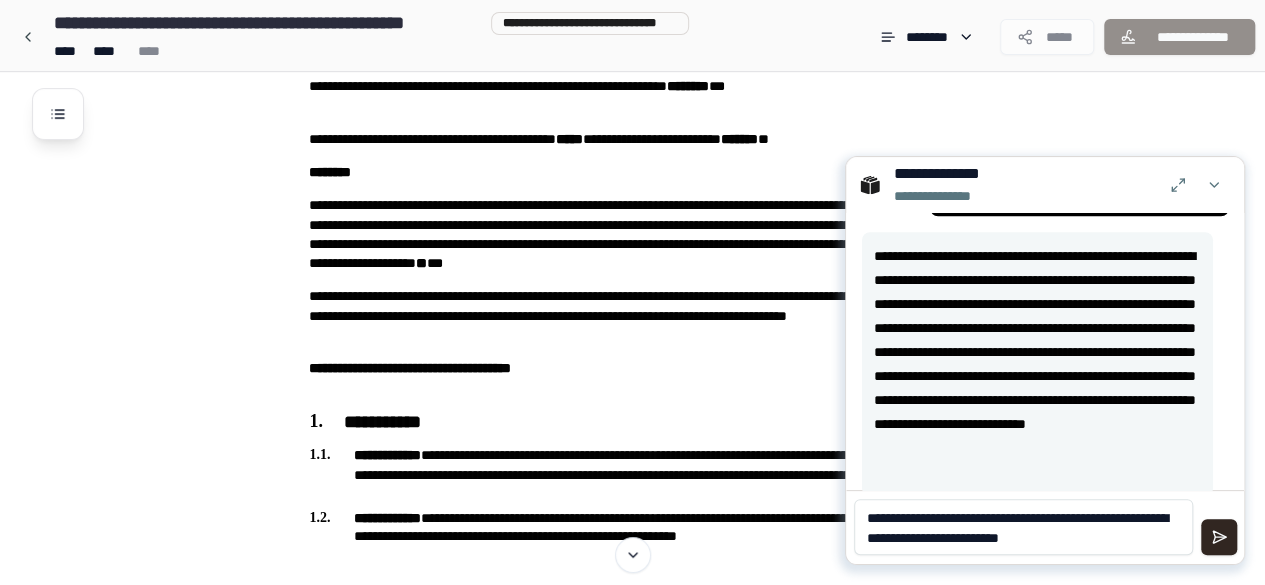 type on "**********" 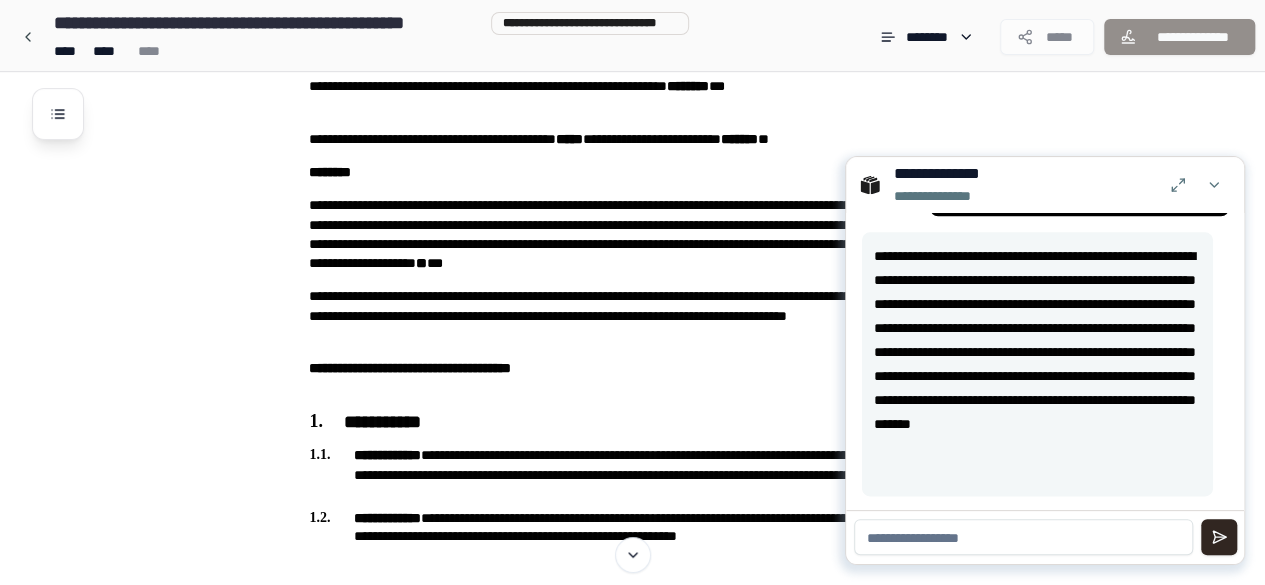 scroll, scrollTop: 1249, scrollLeft: 0, axis: vertical 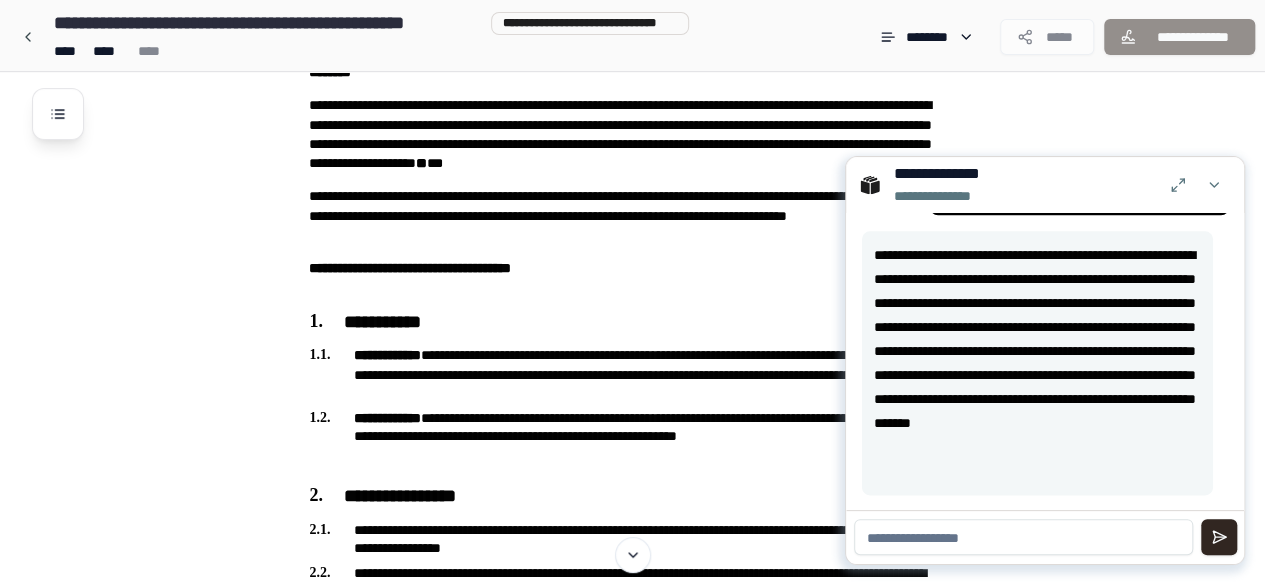 click at bounding box center [1023, 537] 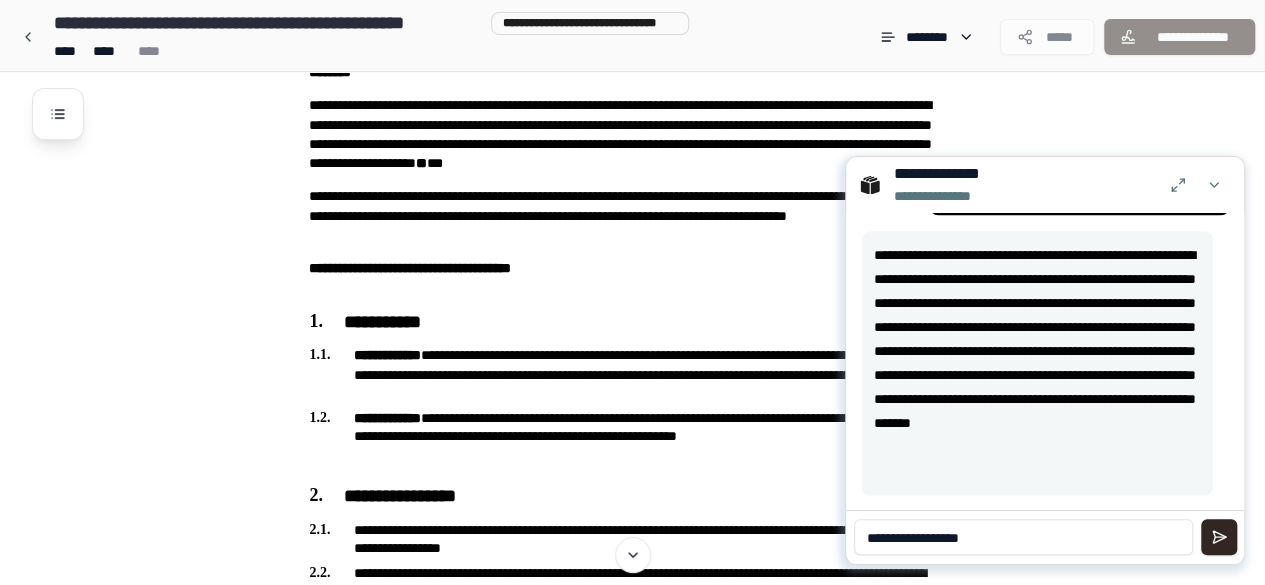 type on "**********" 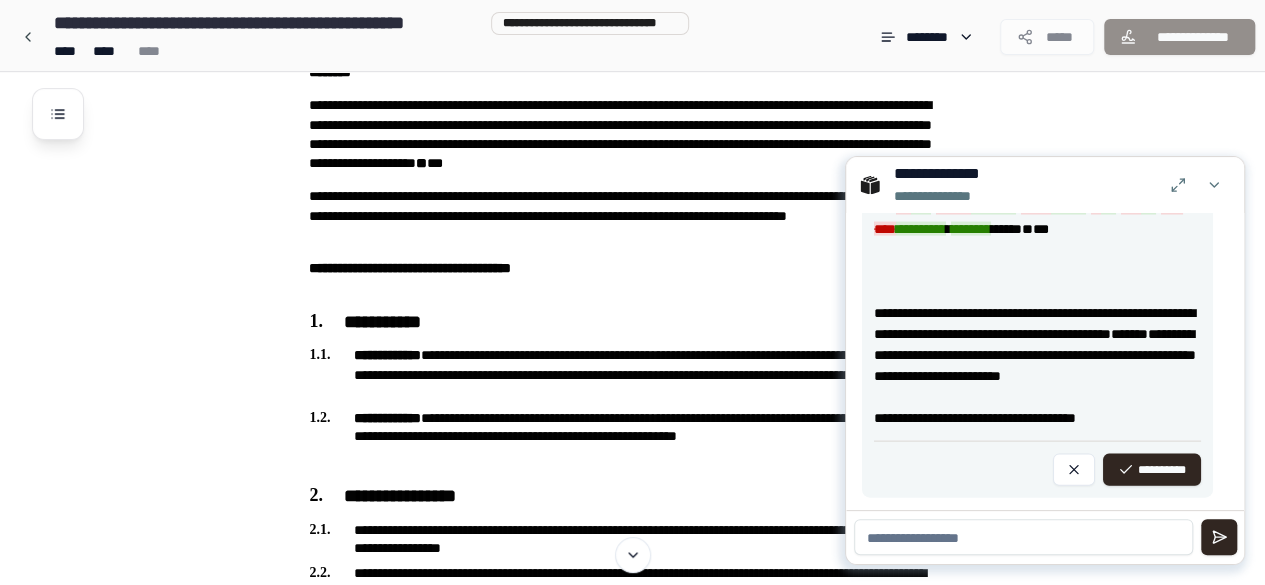 scroll, scrollTop: 2130, scrollLeft: 0, axis: vertical 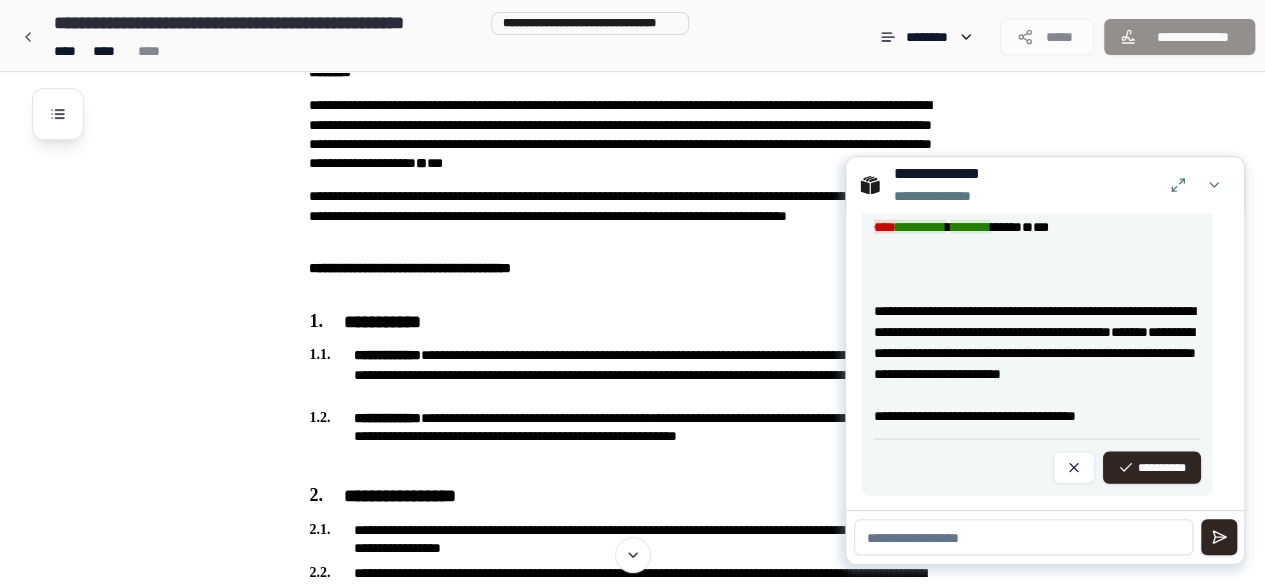 click on "**********" at bounding box center (1152, 468) 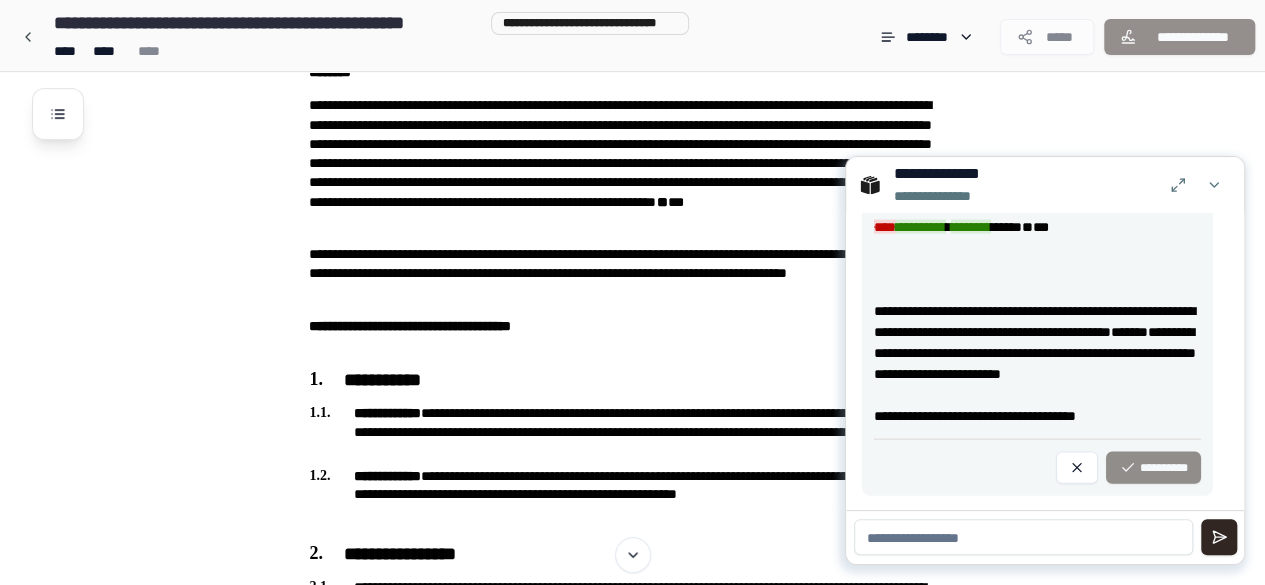 scroll, scrollTop: 1565, scrollLeft: 0, axis: vertical 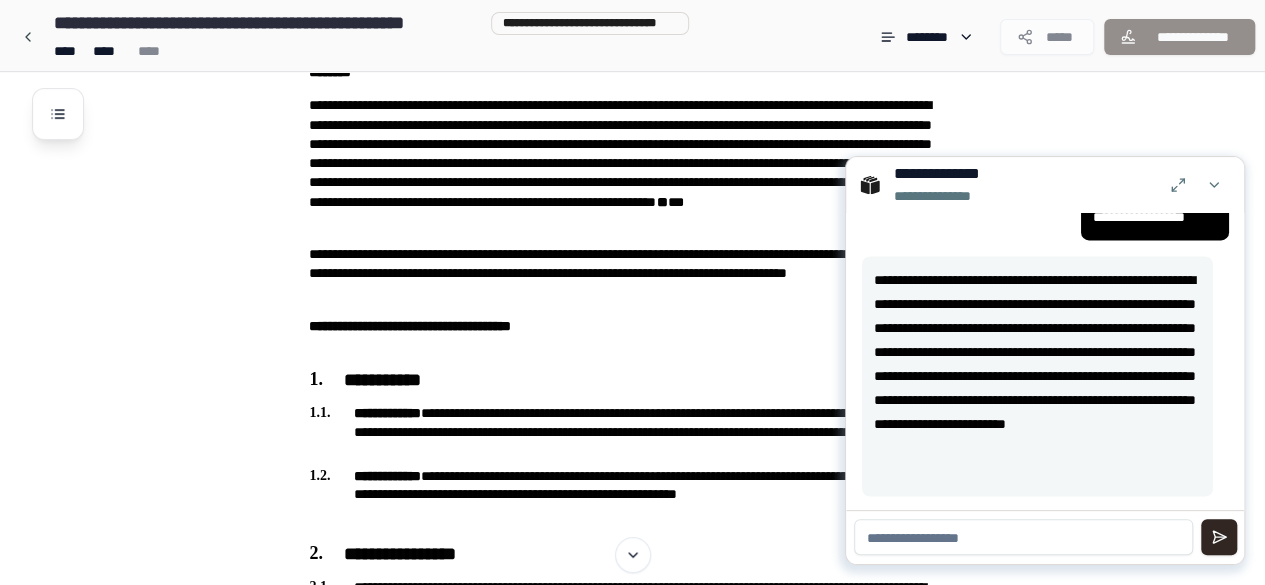 click on "**********" at bounding box center (658, 1265) 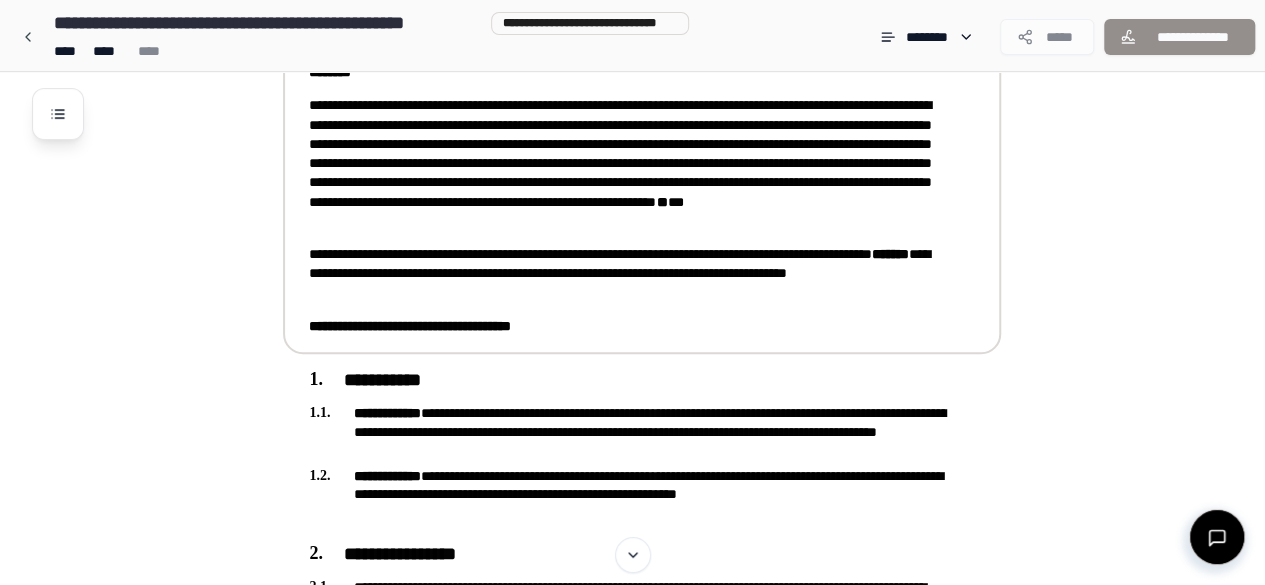 click on "**********" at bounding box center (628, 274) 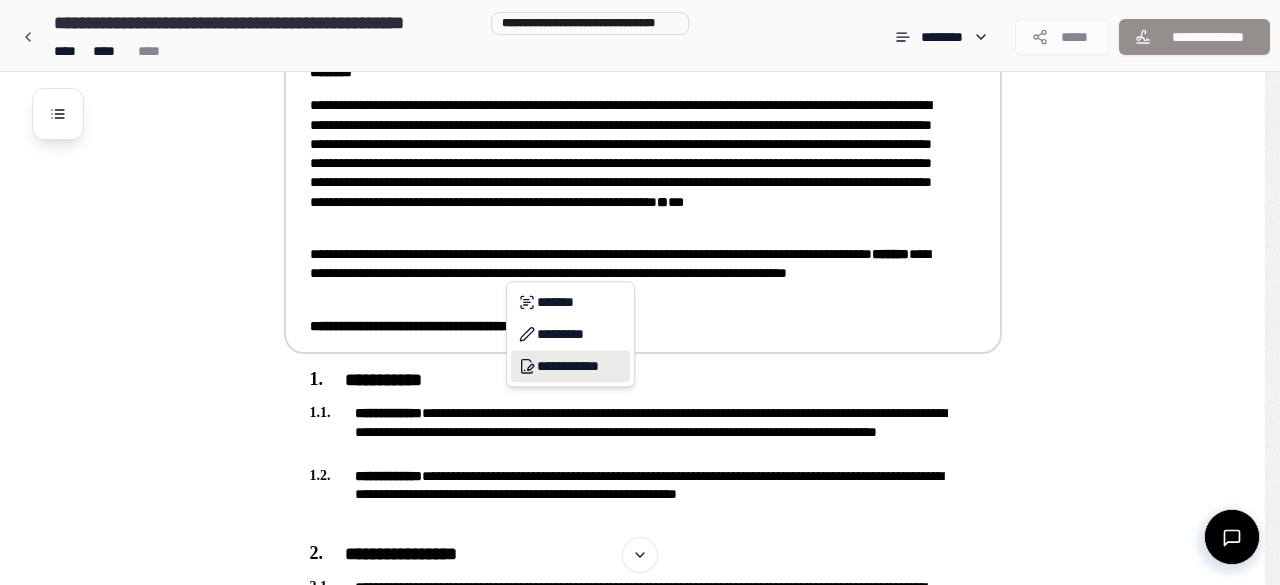 click on "**********" at bounding box center (570, 366) 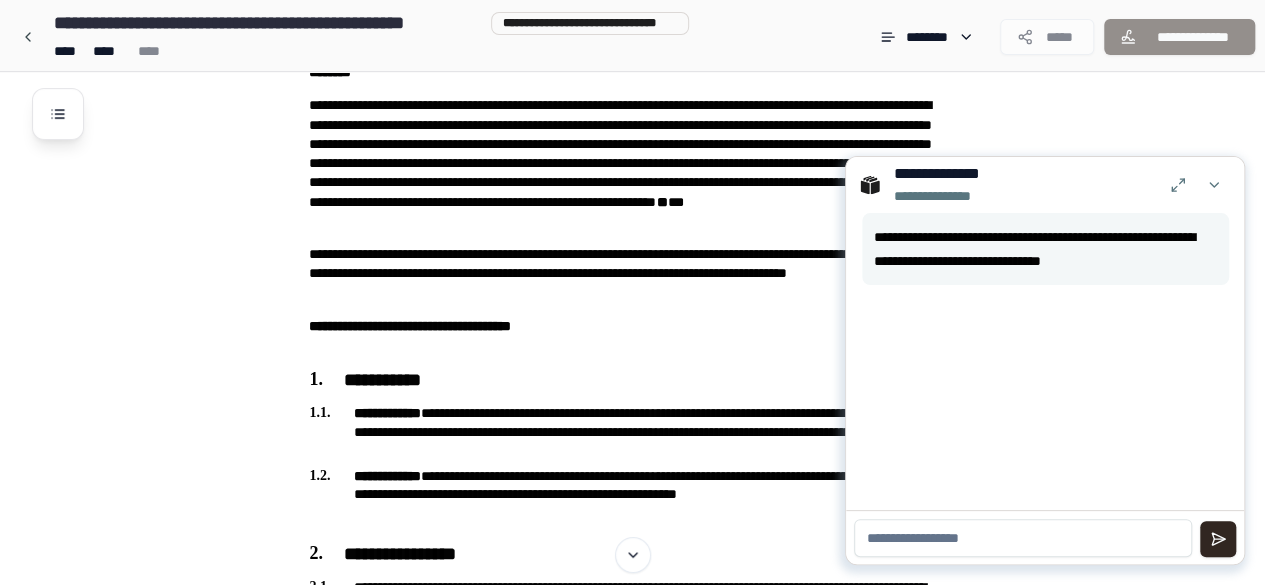 click at bounding box center (1023, 538) 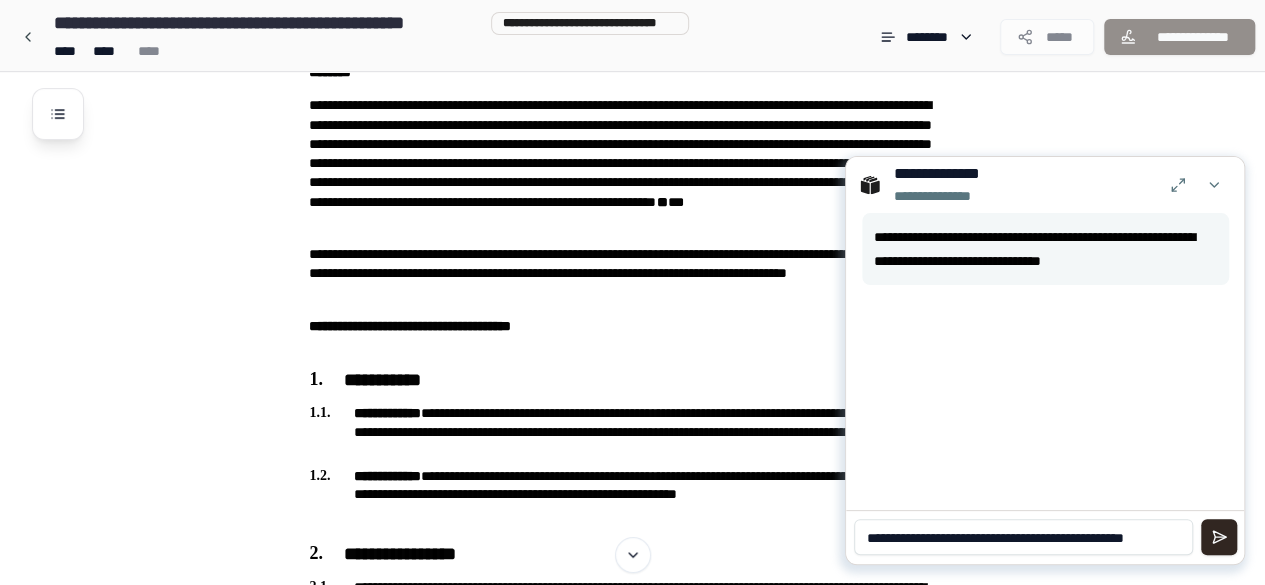 scroll, scrollTop: 0, scrollLeft: 0, axis: both 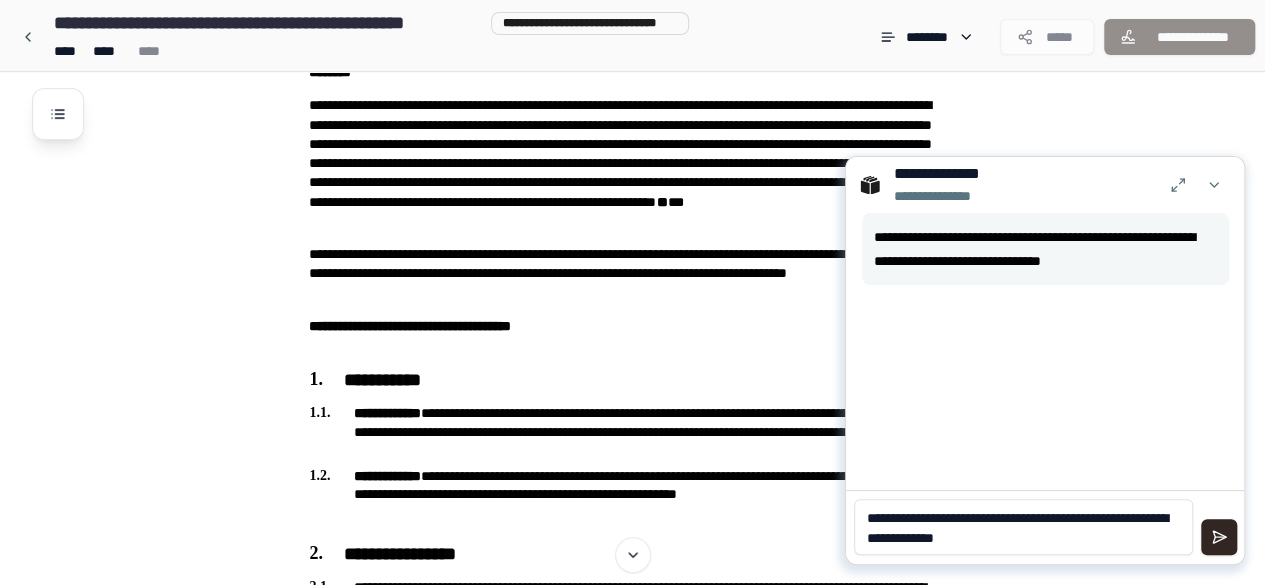 type on "**********" 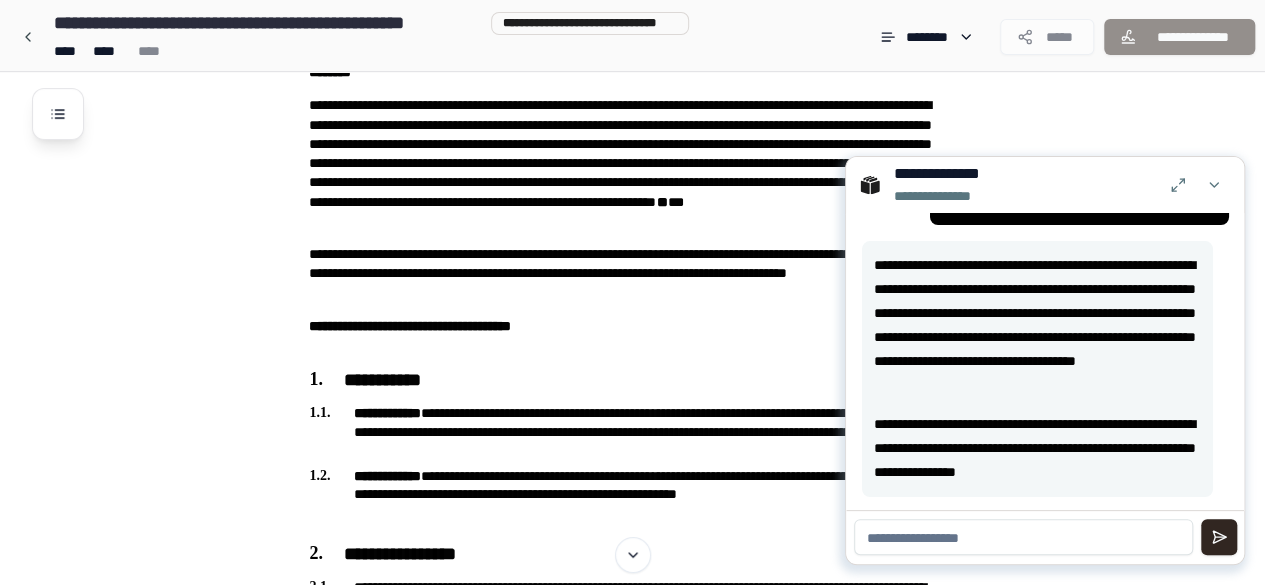 scroll, scrollTop: 143, scrollLeft: 0, axis: vertical 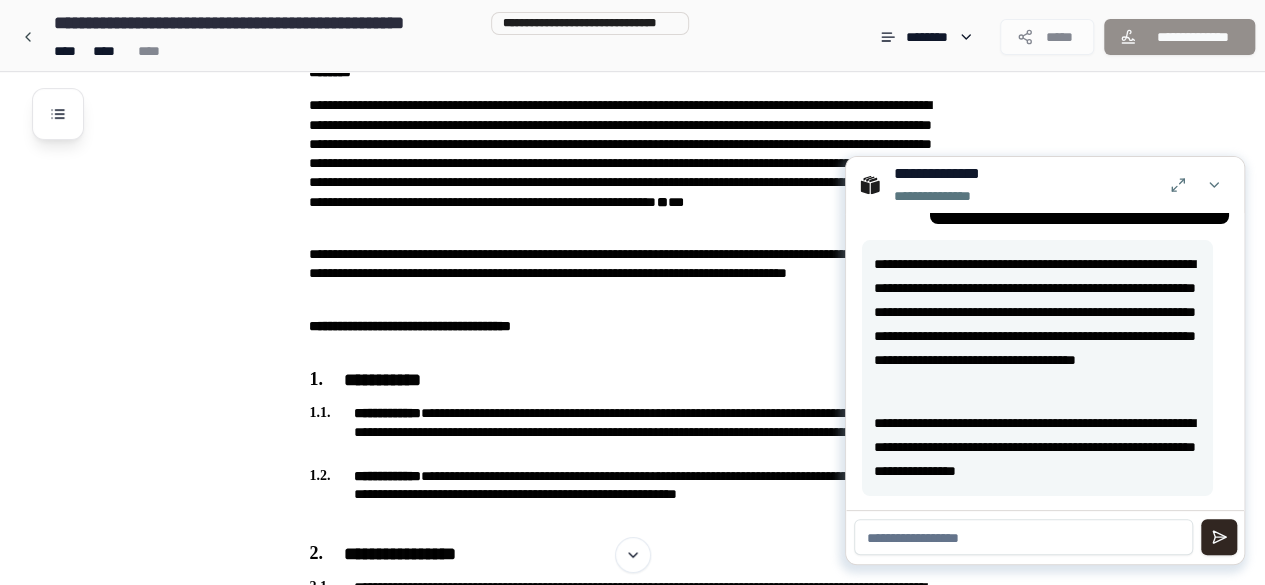click at bounding box center [1023, 537] 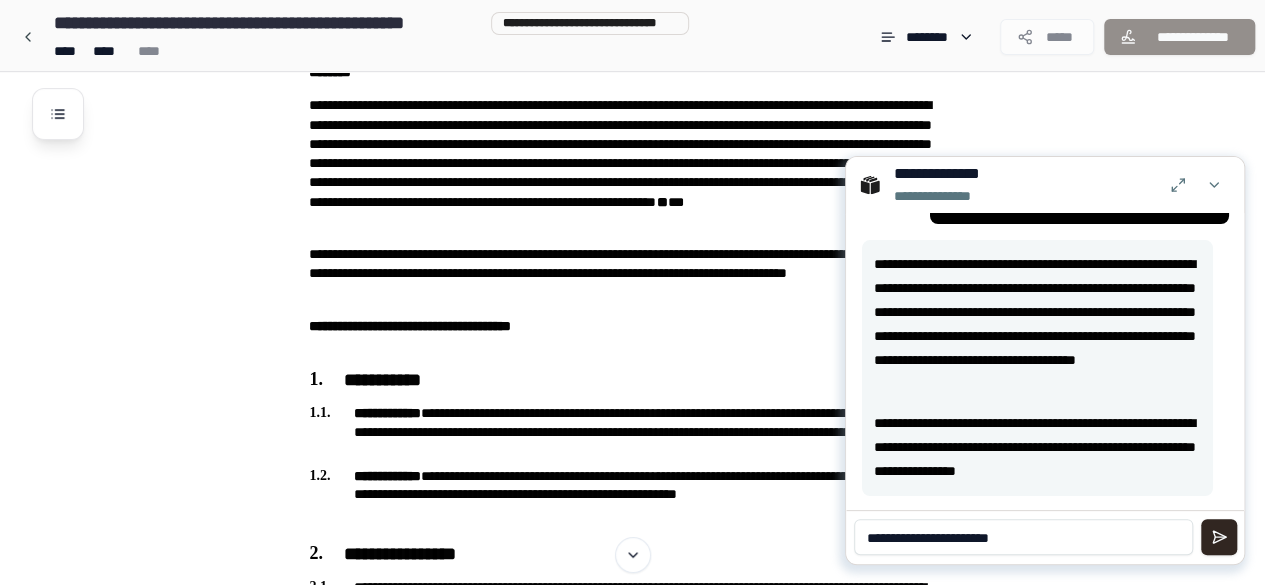 type on "**********" 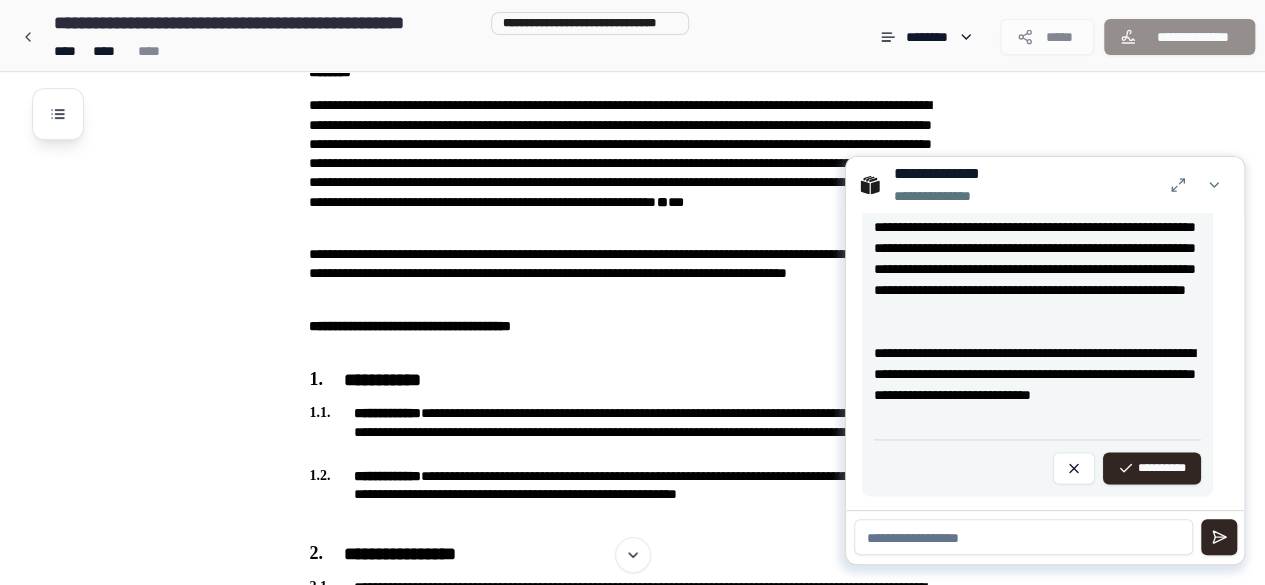 scroll, scrollTop: 1498, scrollLeft: 0, axis: vertical 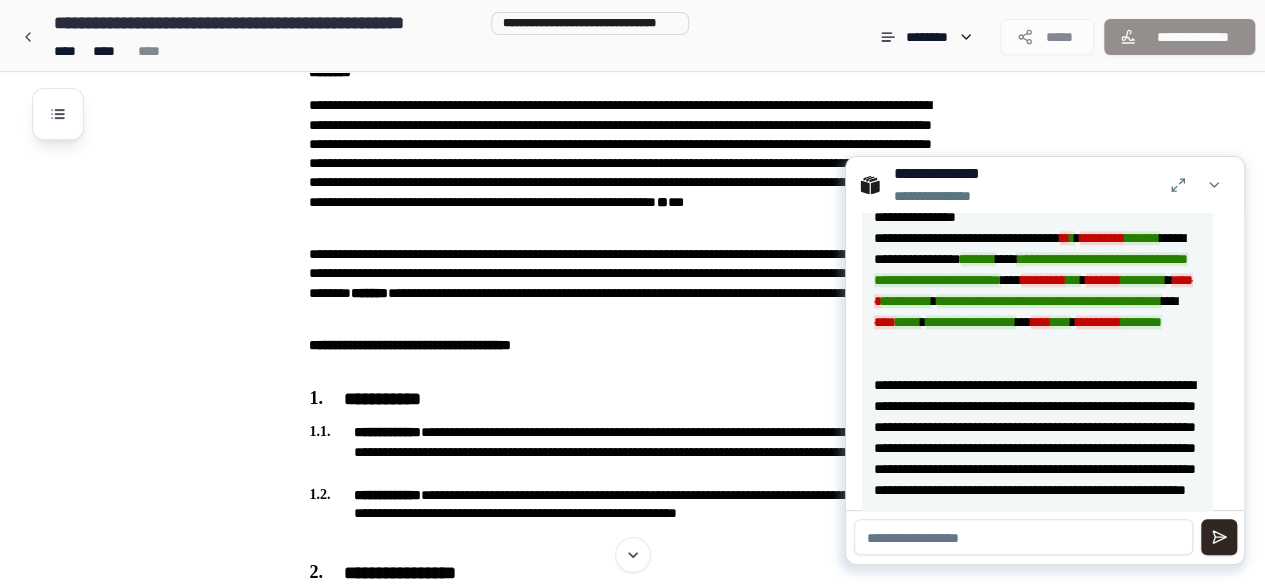 click on "**********" at bounding box center [658, 1284] 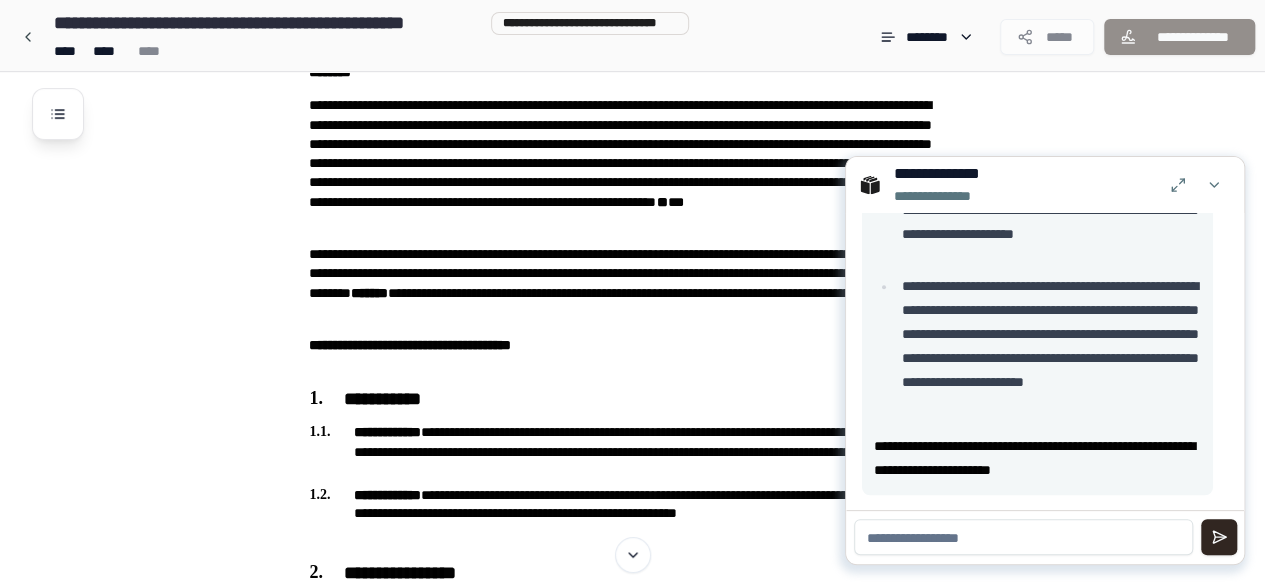 scroll, scrollTop: 616, scrollLeft: 0, axis: vertical 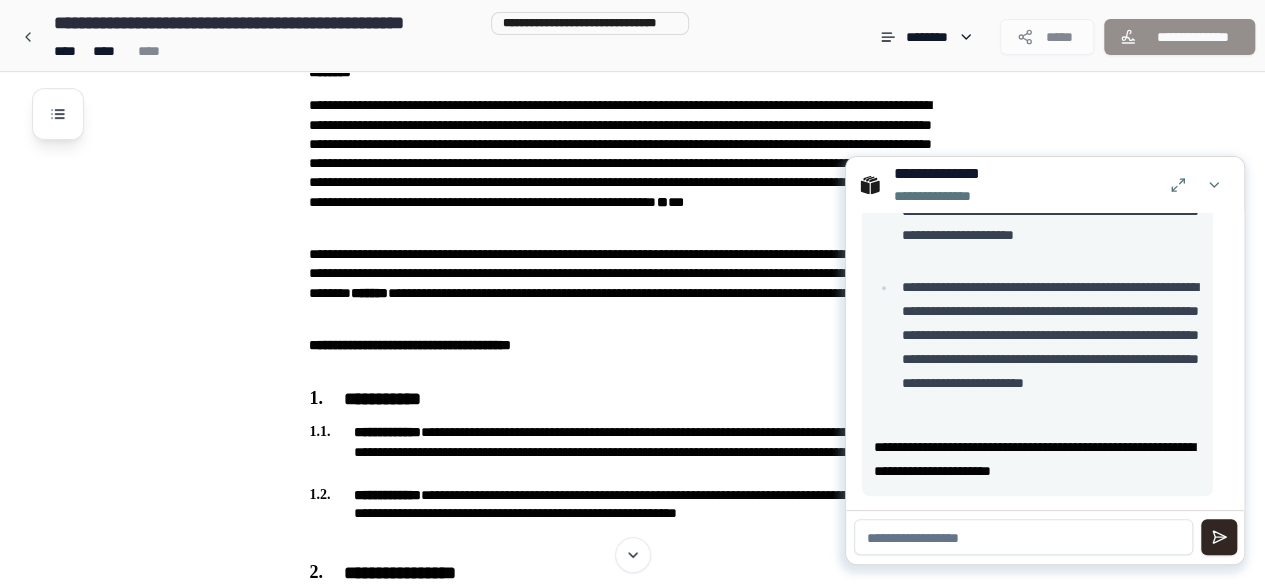 click at bounding box center [1214, 185] 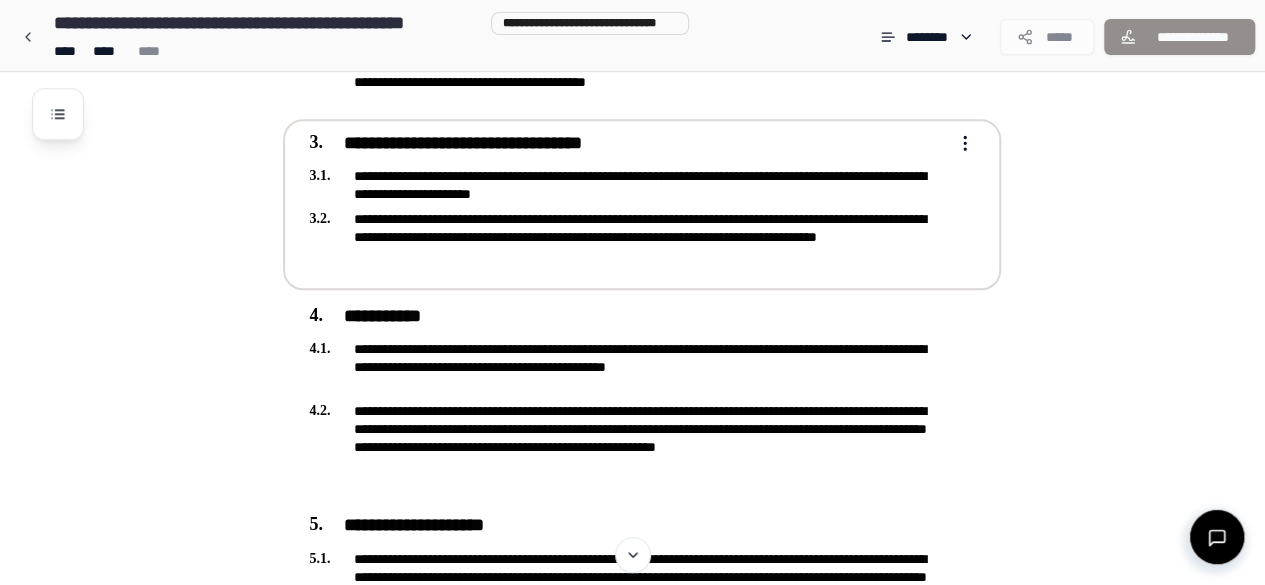 scroll, scrollTop: 1000, scrollLeft: 0, axis: vertical 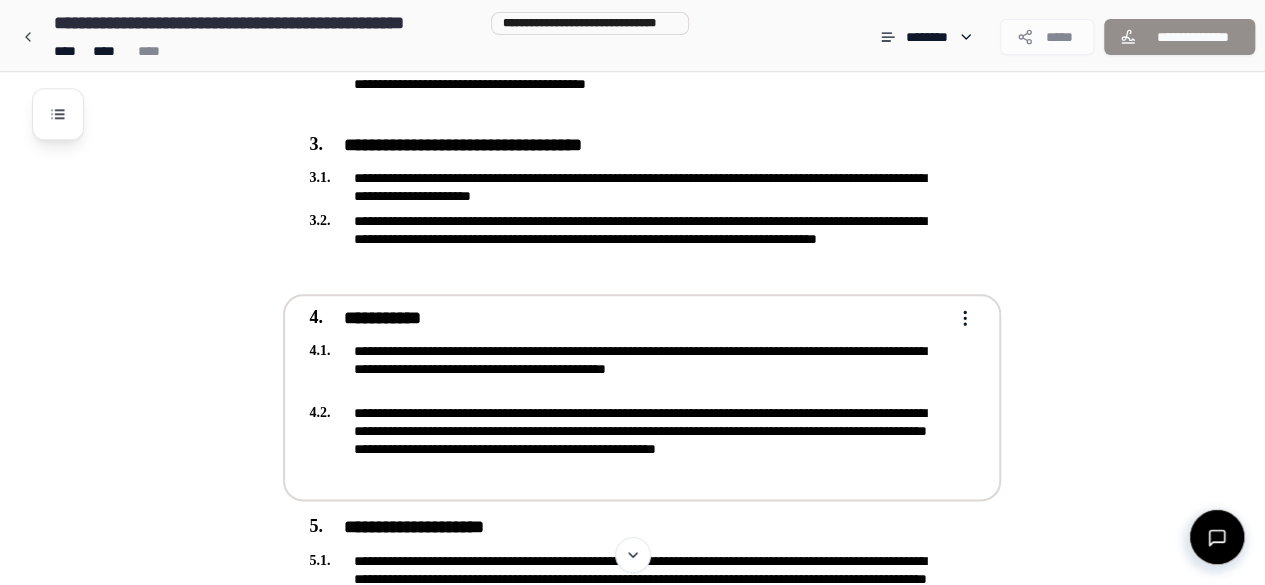 click at bounding box center [961, 318] 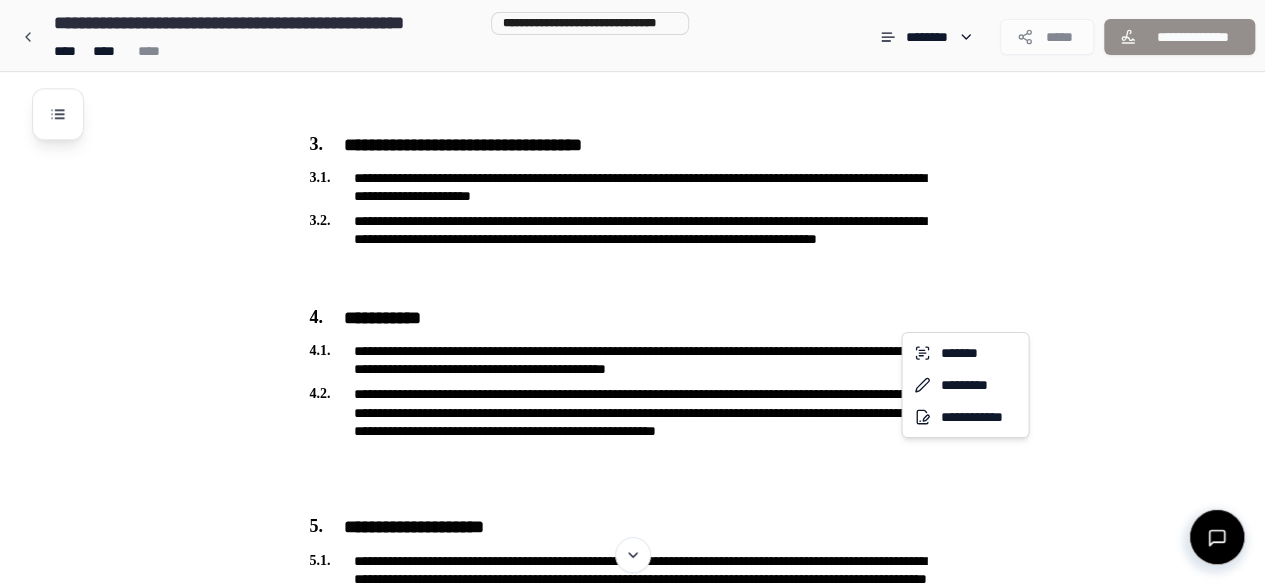 click on "**********" at bounding box center [632, 547] 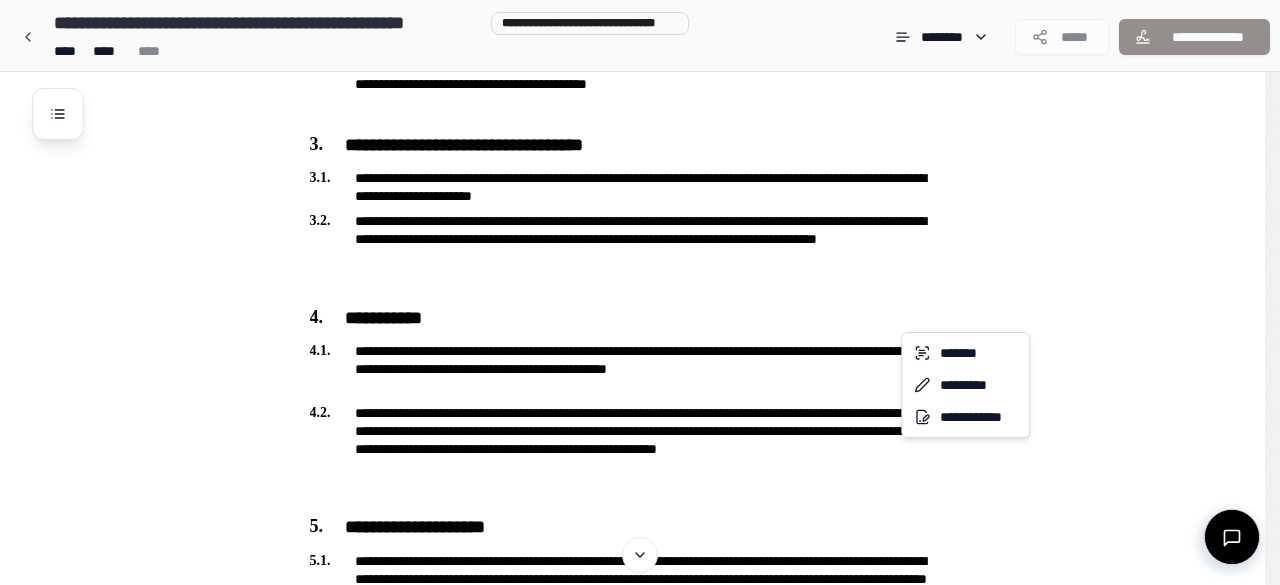 click on "**********" at bounding box center [640, 547] 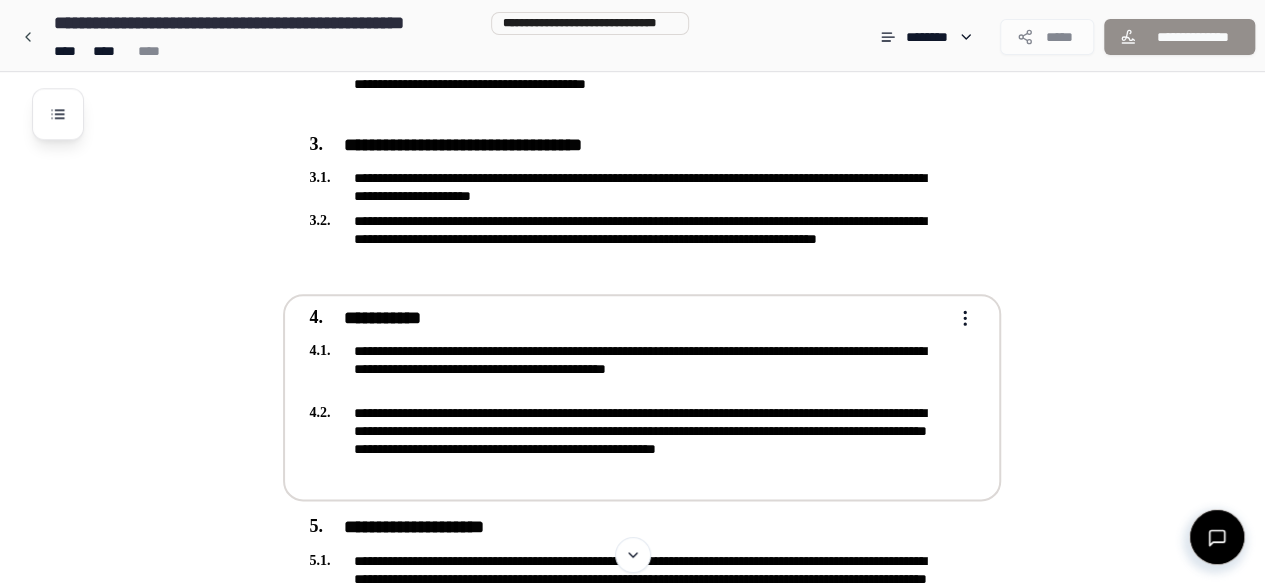 click on "**********" at bounding box center (642, 396) 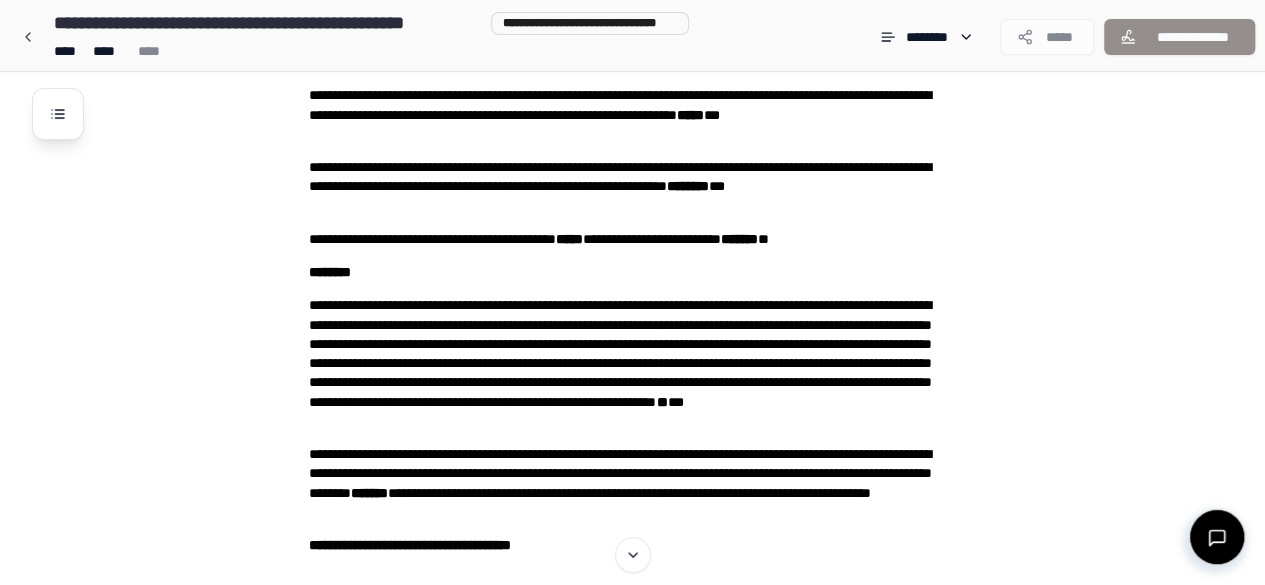 scroll, scrollTop: 0, scrollLeft: 0, axis: both 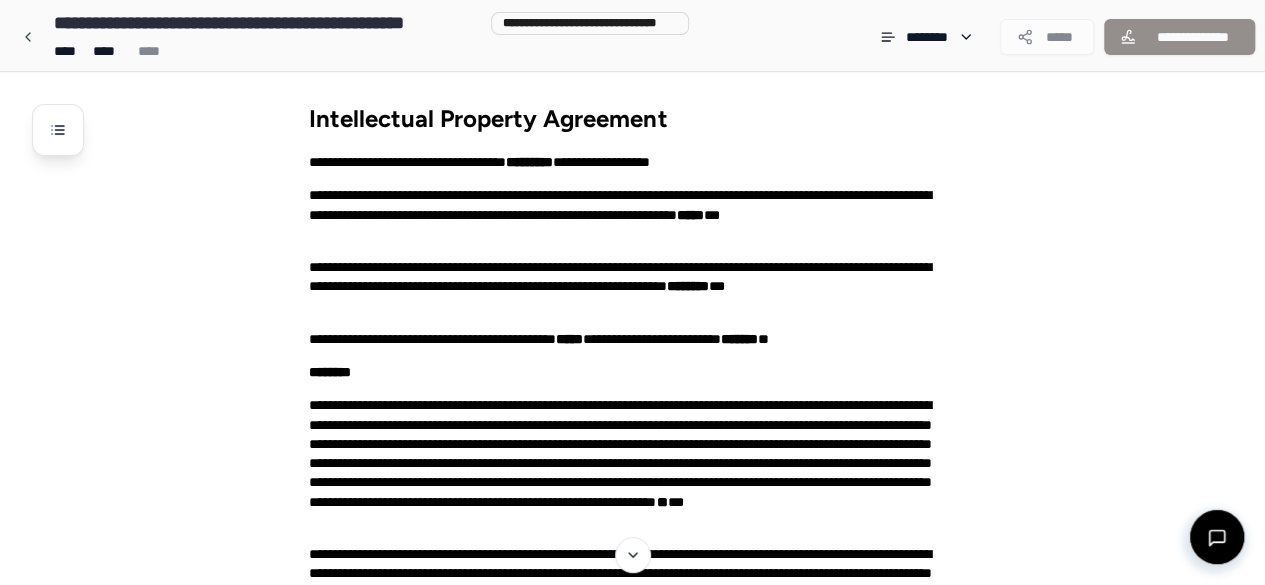 click on "**********" at bounding box center (589, 23) 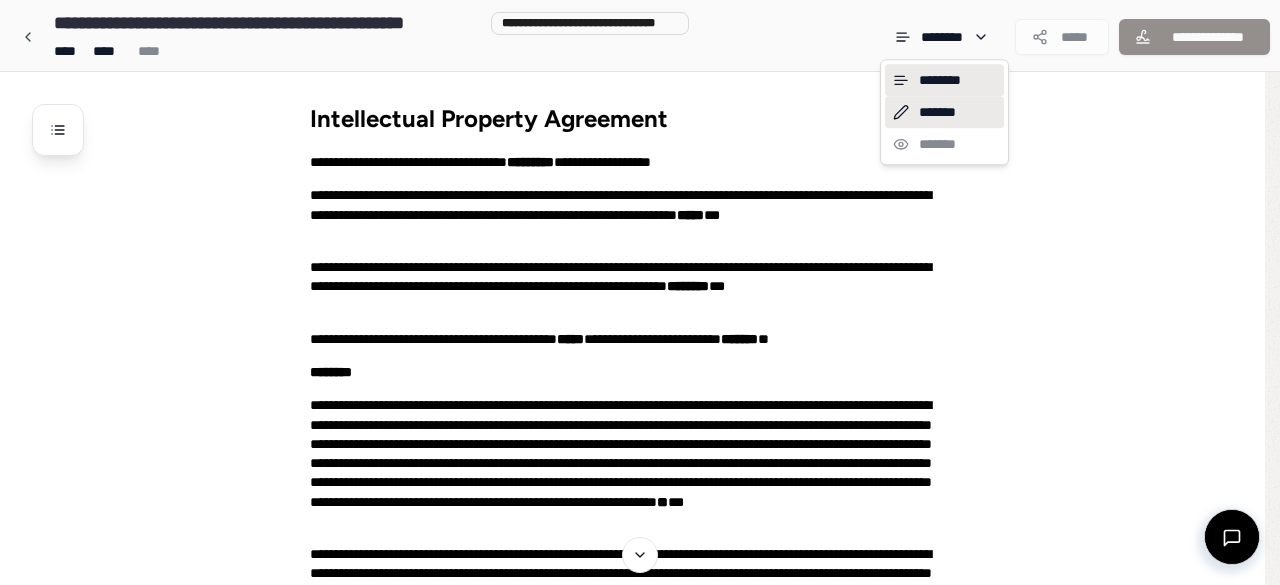 click on "*******" at bounding box center (944, 112) 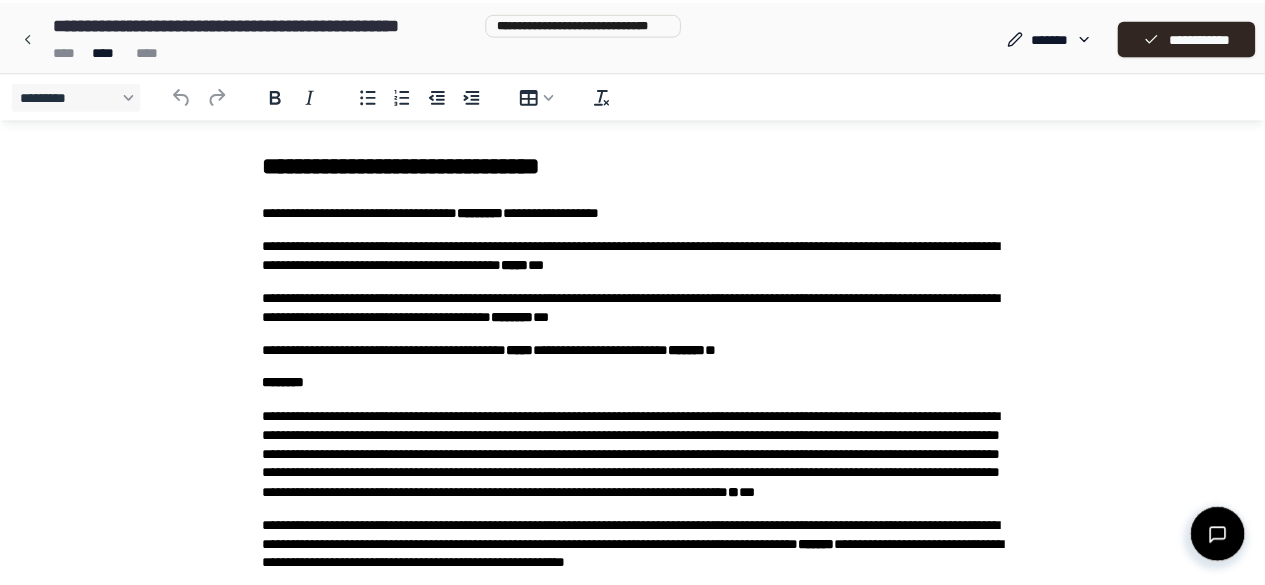 scroll, scrollTop: 0, scrollLeft: 0, axis: both 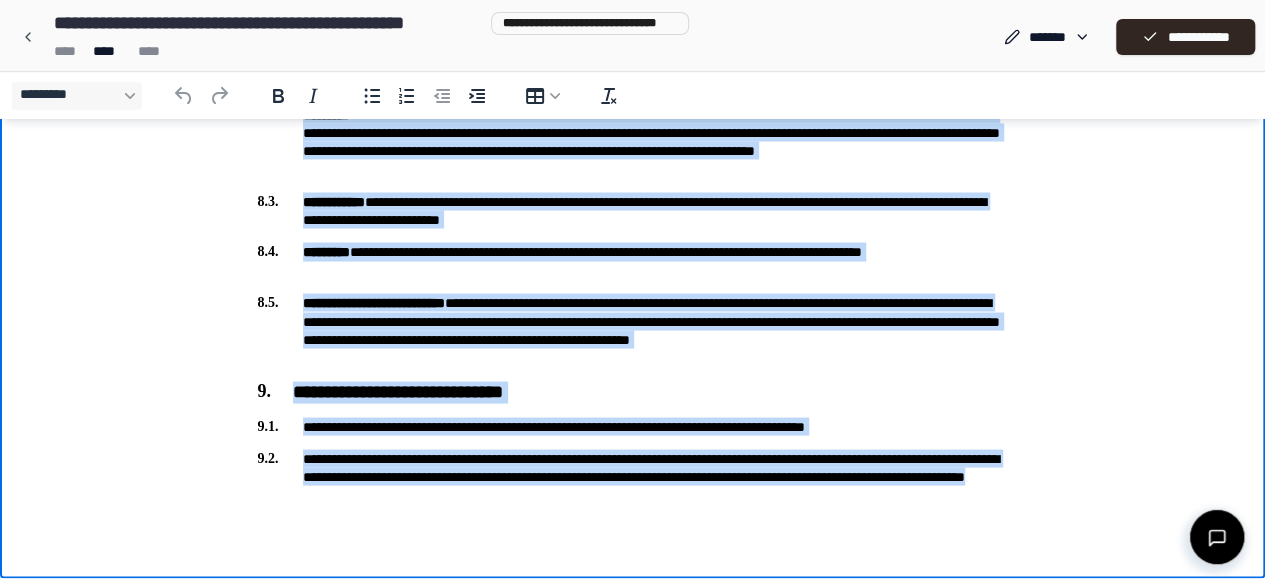 drag, startPoint x: 278, startPoint y: -1625, endPoint x: 598, endPoint y: 494, distance: 2143.0261 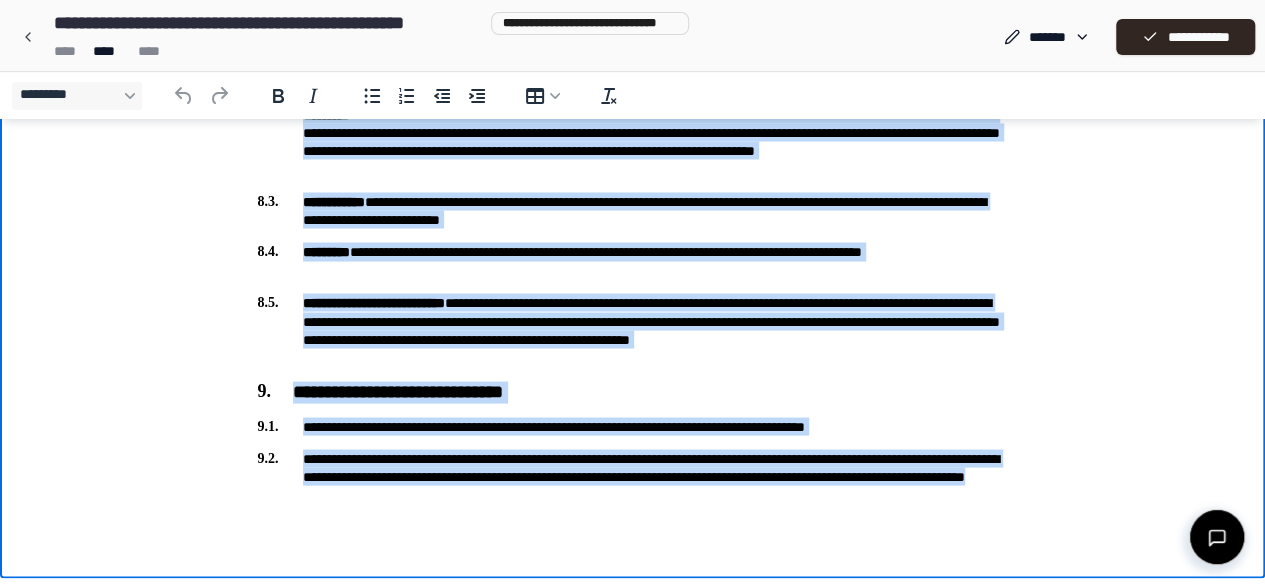 copy on "**********" 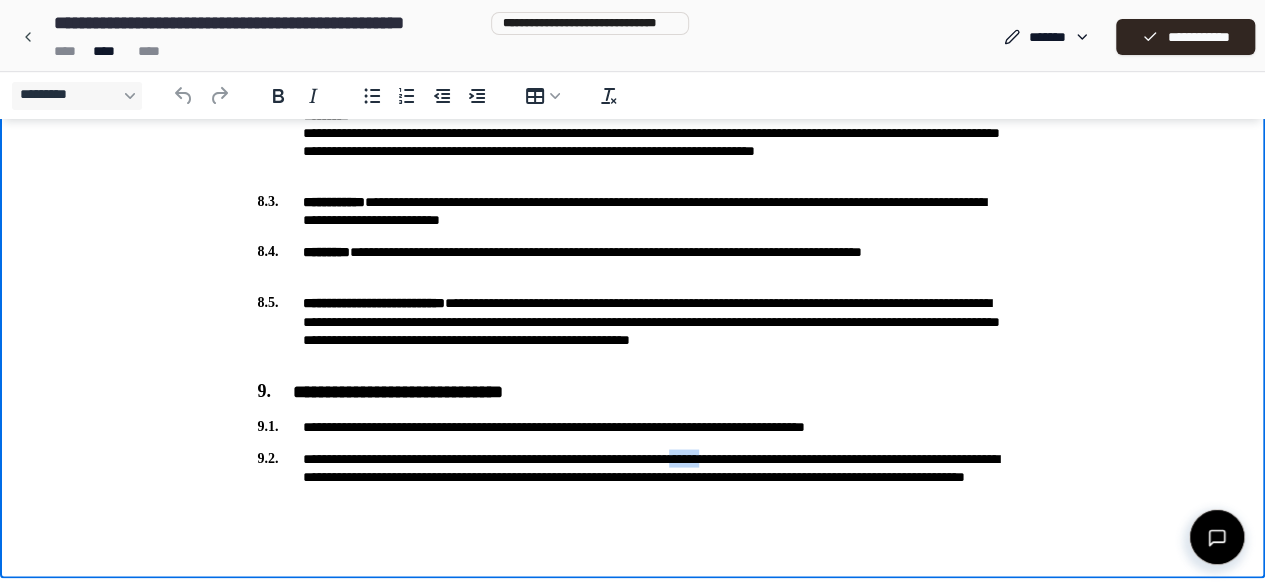 click on "**********" at bounding box center (633, 476) 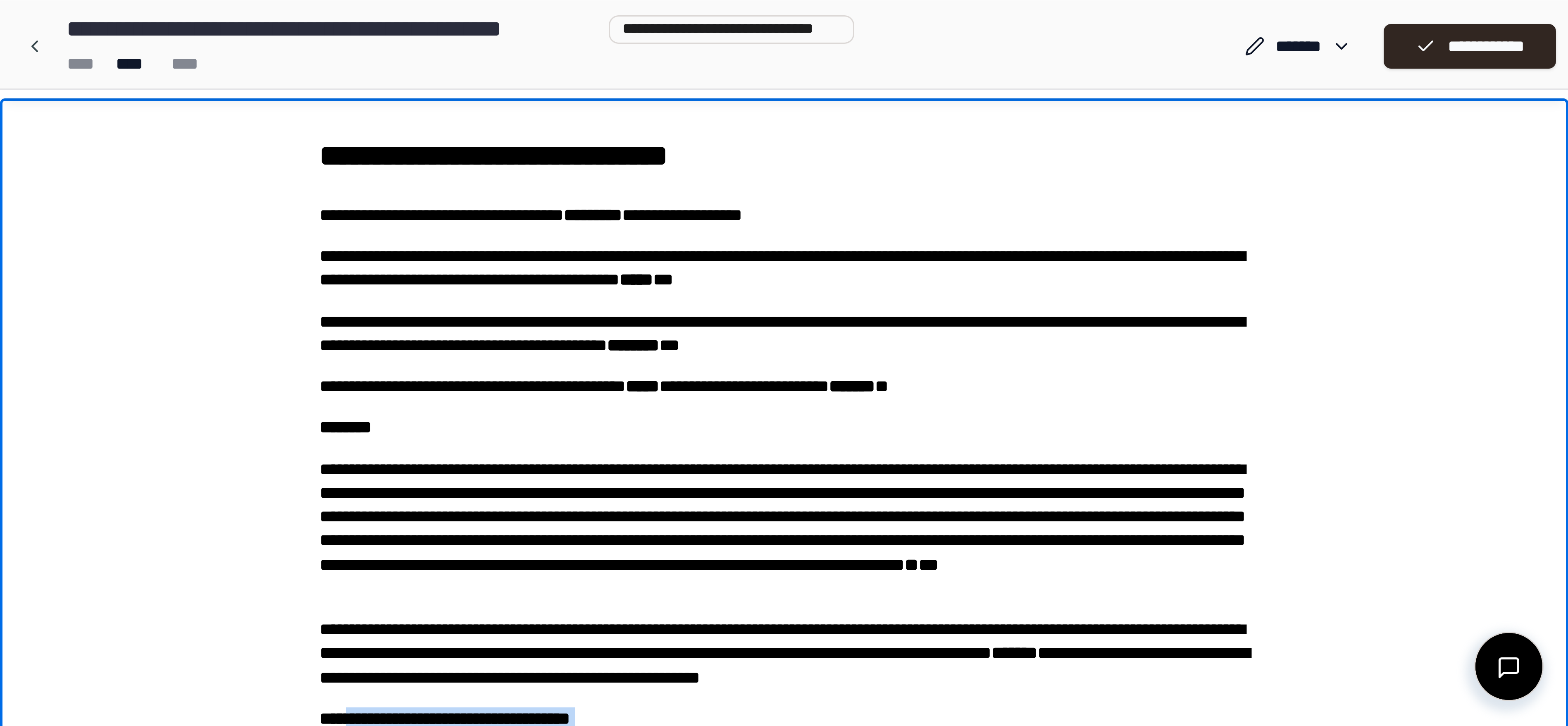 scroll, scrollTop: 0, scrollLeft: 0, axis: both 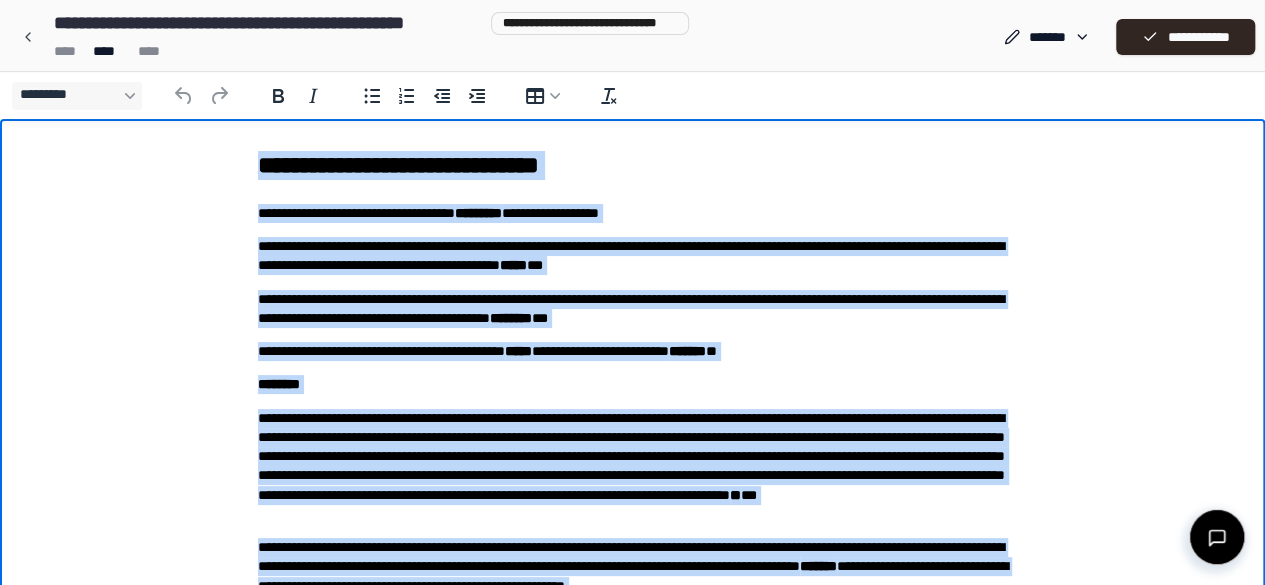drag, startPoint x: 567, startPoint y: 2290, endPoint x: 228, endPoint y: 148, distance: 2168.6597 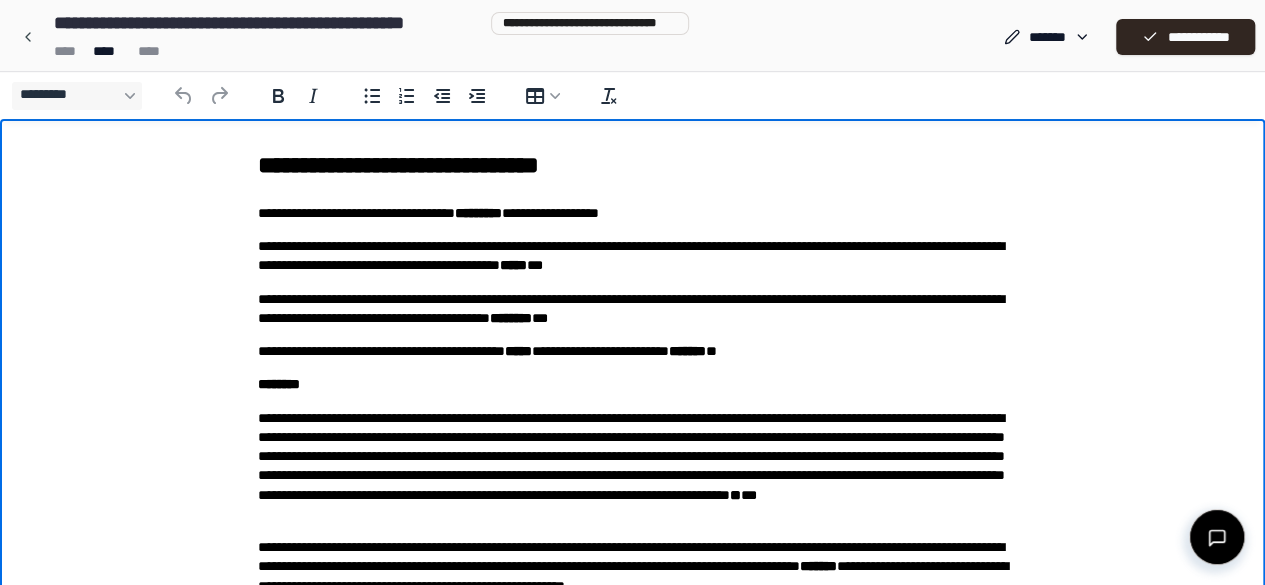 click on "**********" at bounding box center [632, 1218] 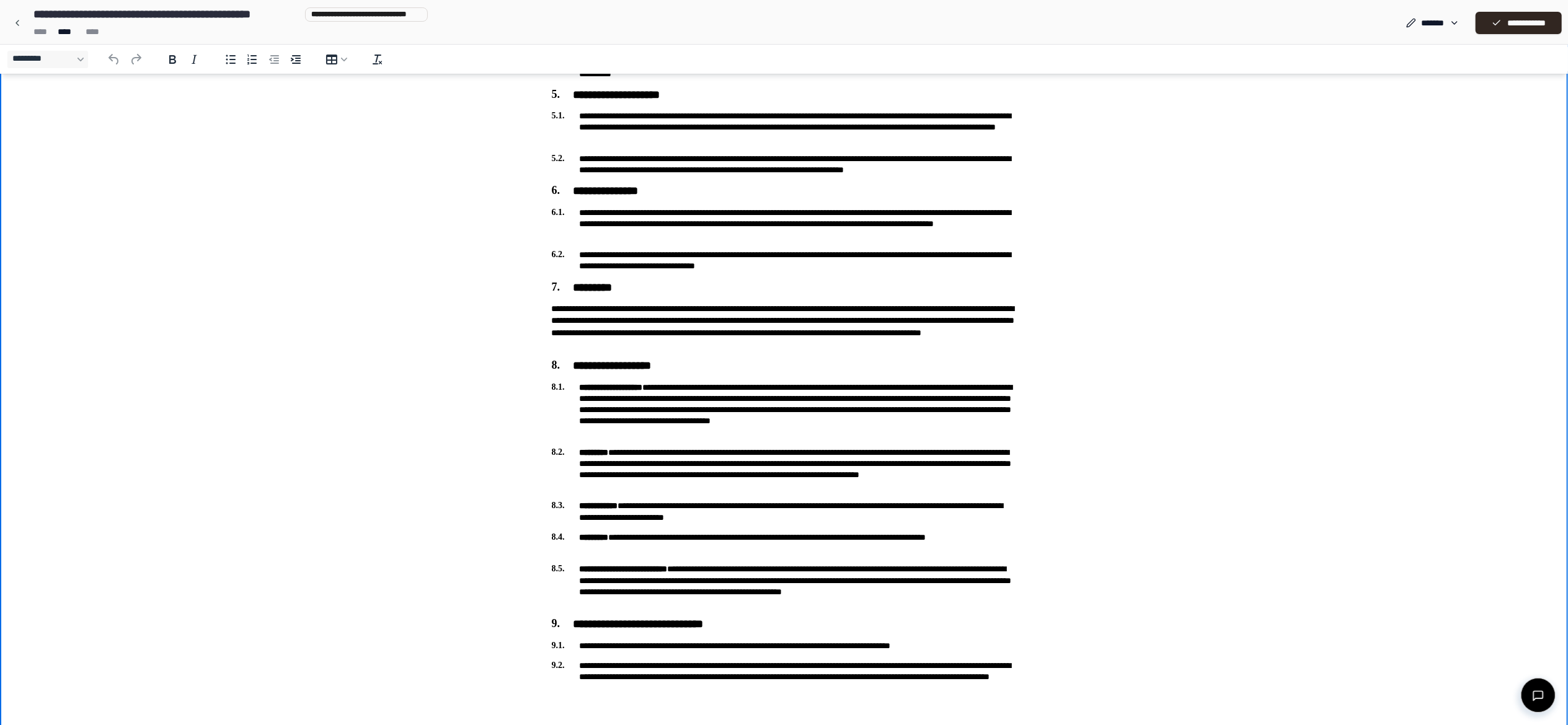 scroll, scrollTop: 747, scrollLeft: 0, axis: vertical 